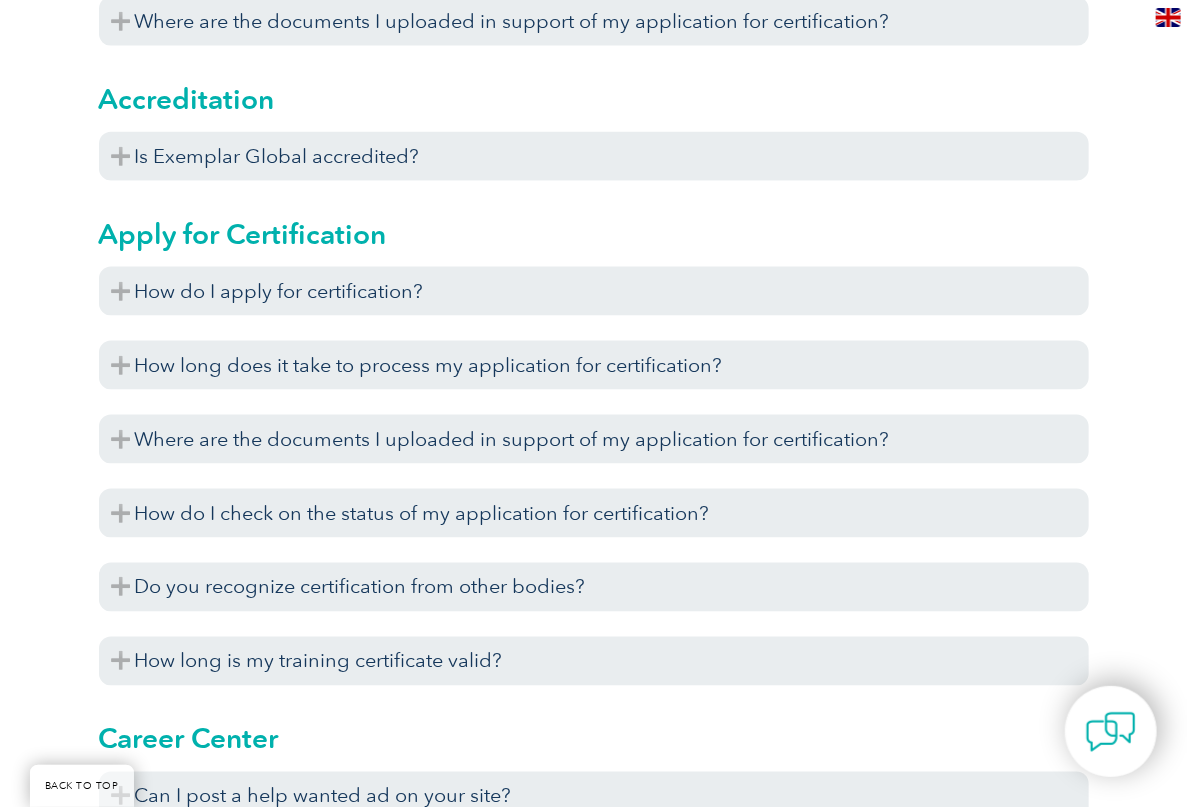 scroll, scrollTop: 1100, scrollLeft: 0, axis: vertical 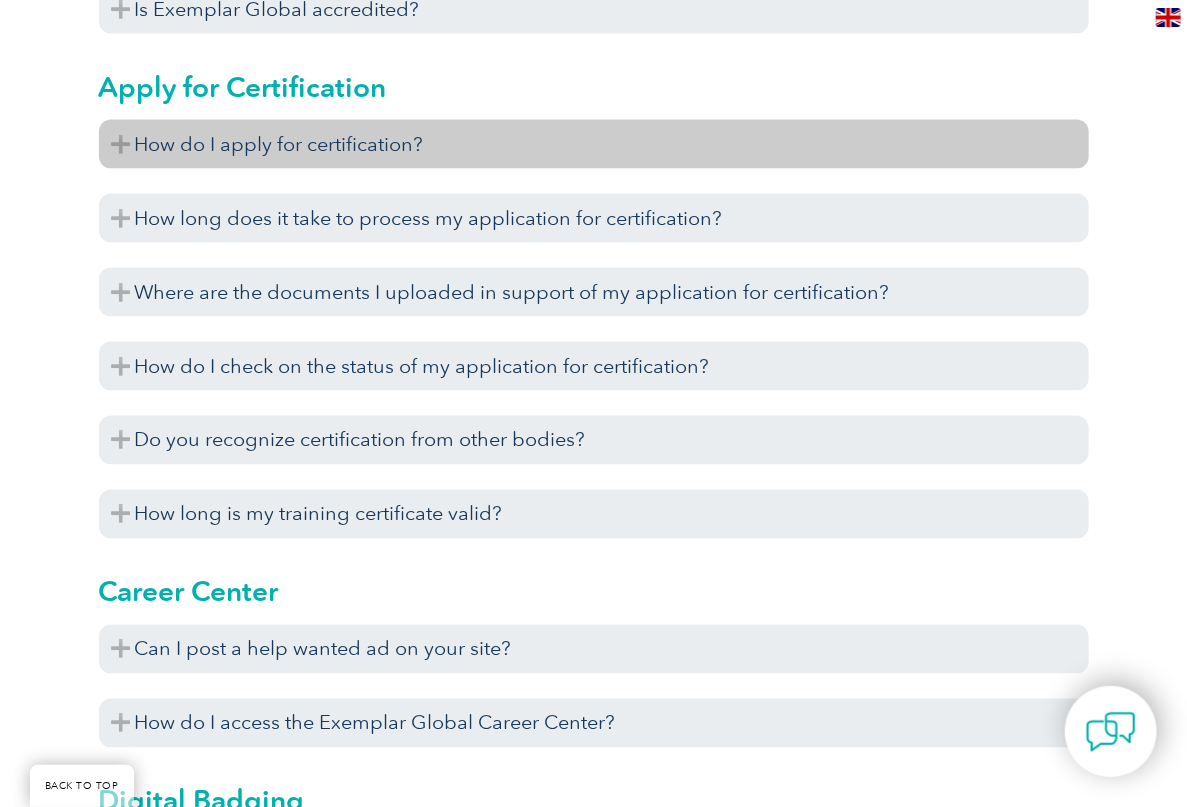 click on "How do I apply for certification?" at bounding box center [594, 144] 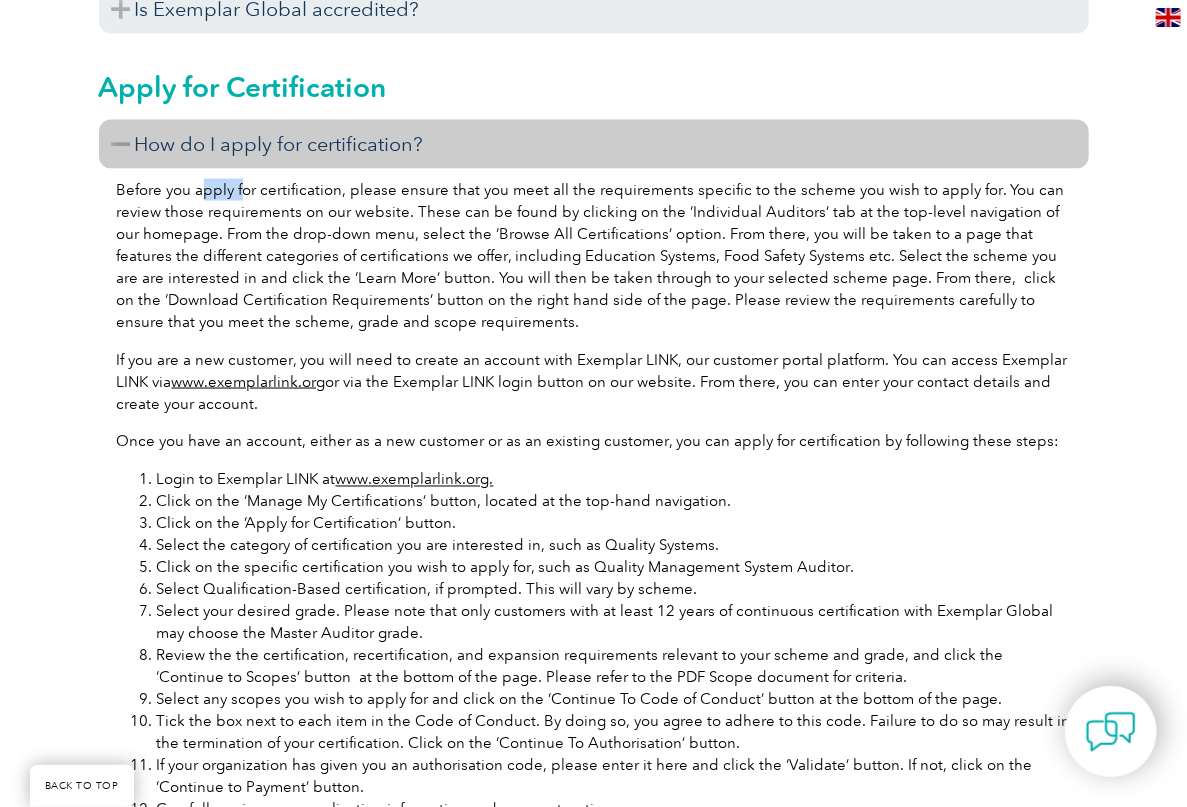 drag, startPoint x: 202, startPoint y: 192, endPoint x: 277, endPoint y: 192, distance: 75 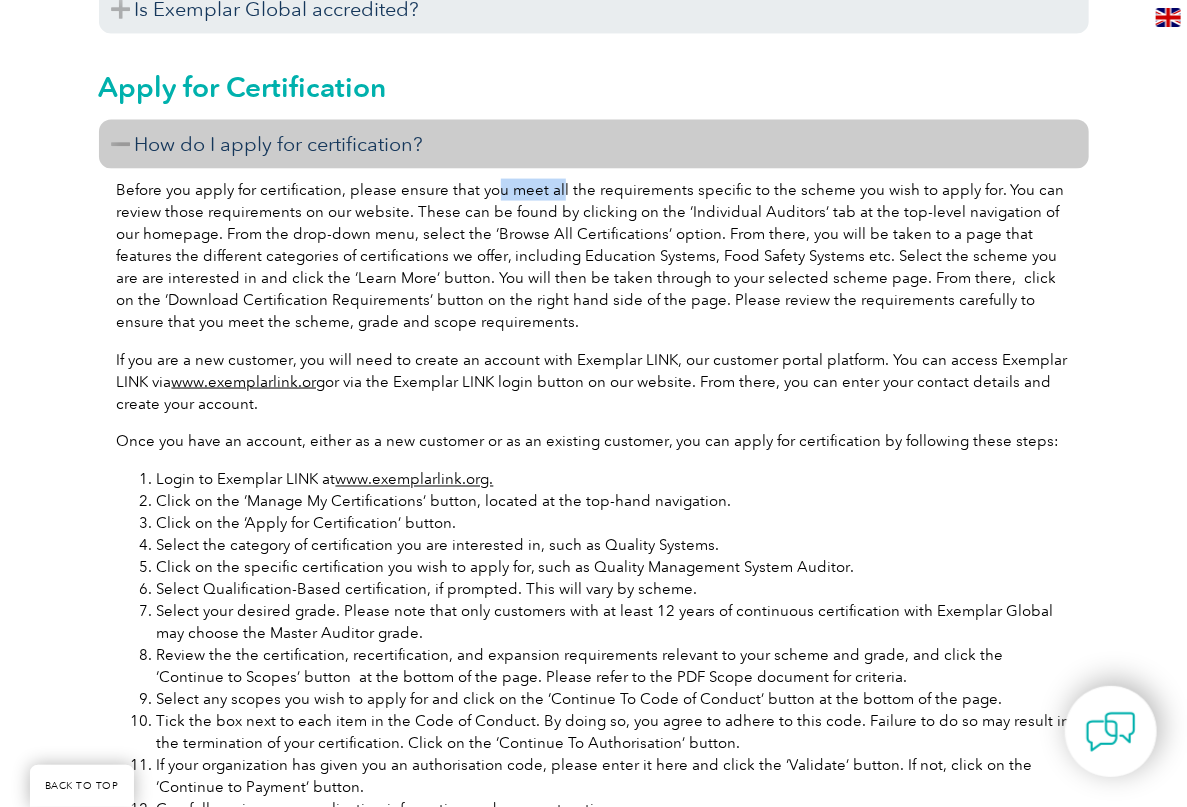 drag, startPoint x: 521, startPoint y: 190, endPoint x: 588, endPoint y: 190, distance: 67 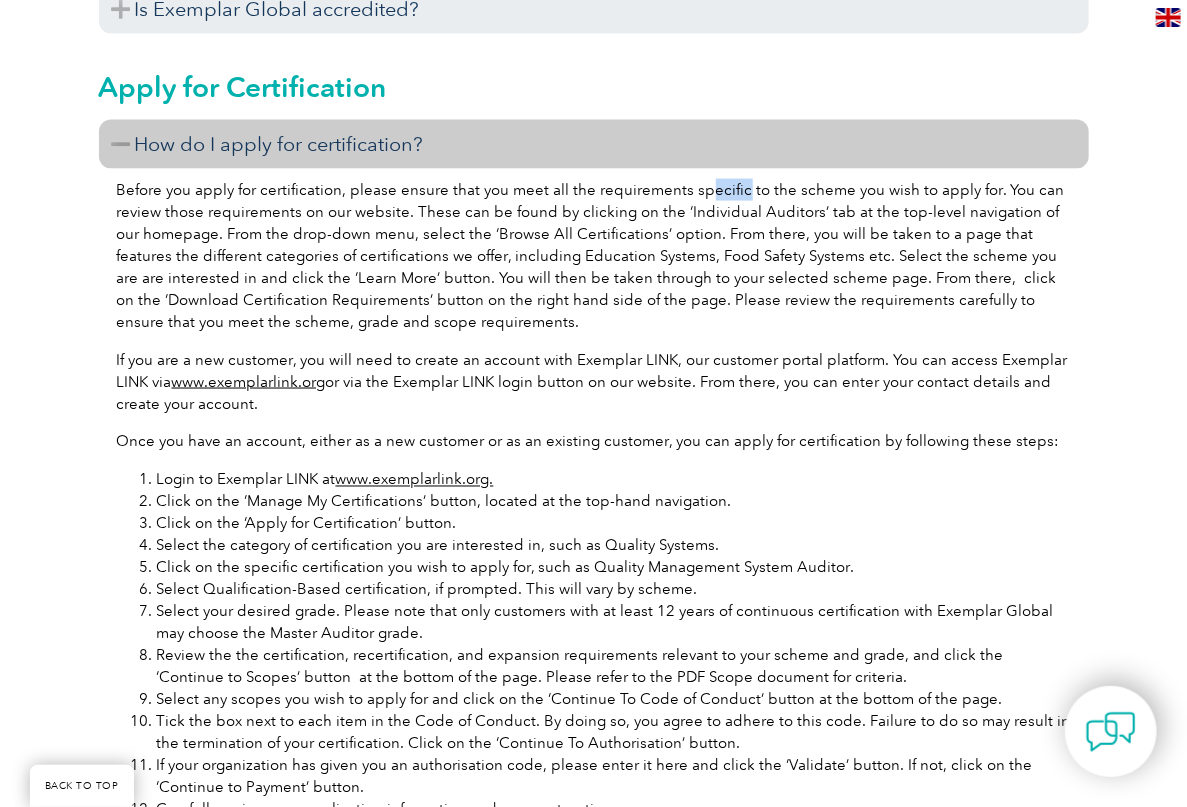 drag, startPoint x: 718, startPoint y: 188, endPoint x: 790, endPoint y: 188, distance: 72 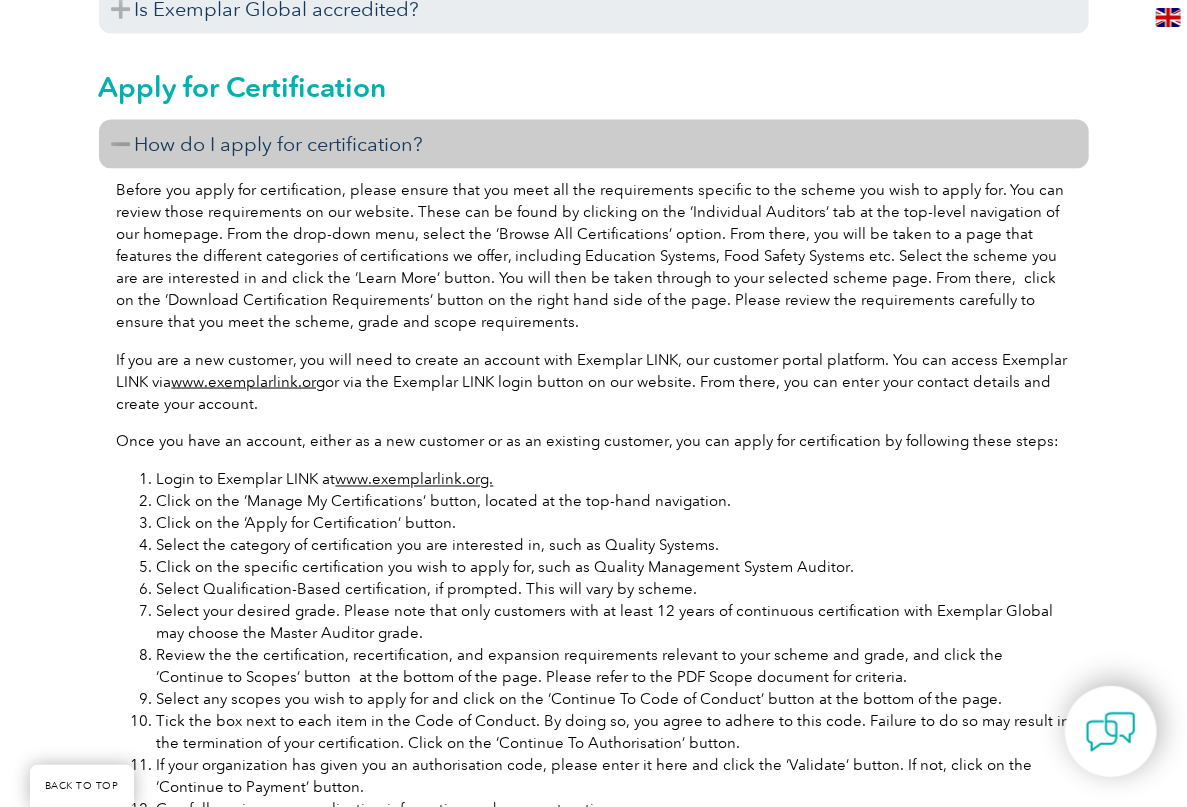 click on "Before you apply for certification, please ensure that you meet all the requirements specific to the scheme you wish to apply for. You can review those requirements on our website. These can be found by clicking on the ‘Individual Auditors’ tab at the top-level navigation of our homepage. From the drop-down menu, select the ‘Browse All Certifications’ option. From there, you will be taken to a page that features the different categories of certifications we offer, including Education Systems, Food Safety Systems etc. Select the scheme you are are interested in and click the ‘Learn More’ button. You will then be taken through to your selected scheme page. From there,  click on the ‘Download Certification Requirements’ button on the right hand side of the page. Please review the requirements carefully to ensure that you meet the scheme, grade and scope requirements." at bounding box center [594, 256] 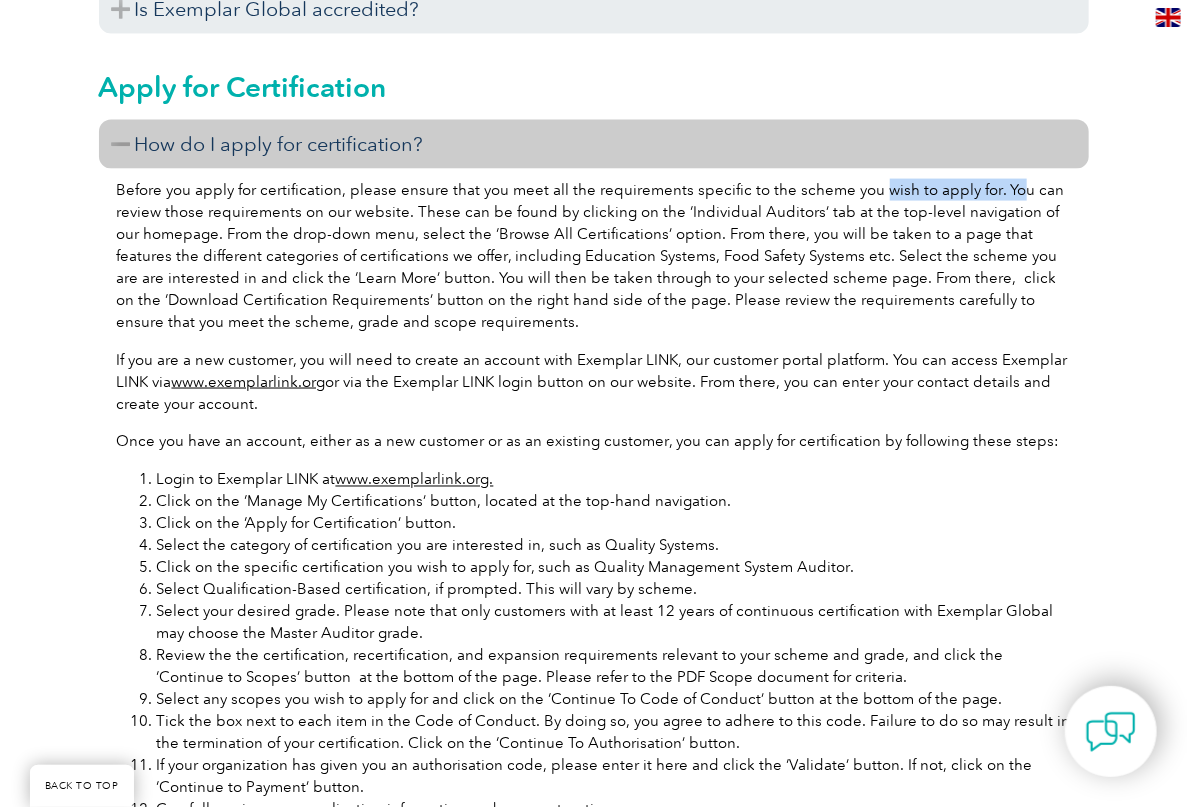 drag, startPoint x: 871, startPoint y: 188, endPoint x: 1029, endPoint y: 189, distance: 158.00316 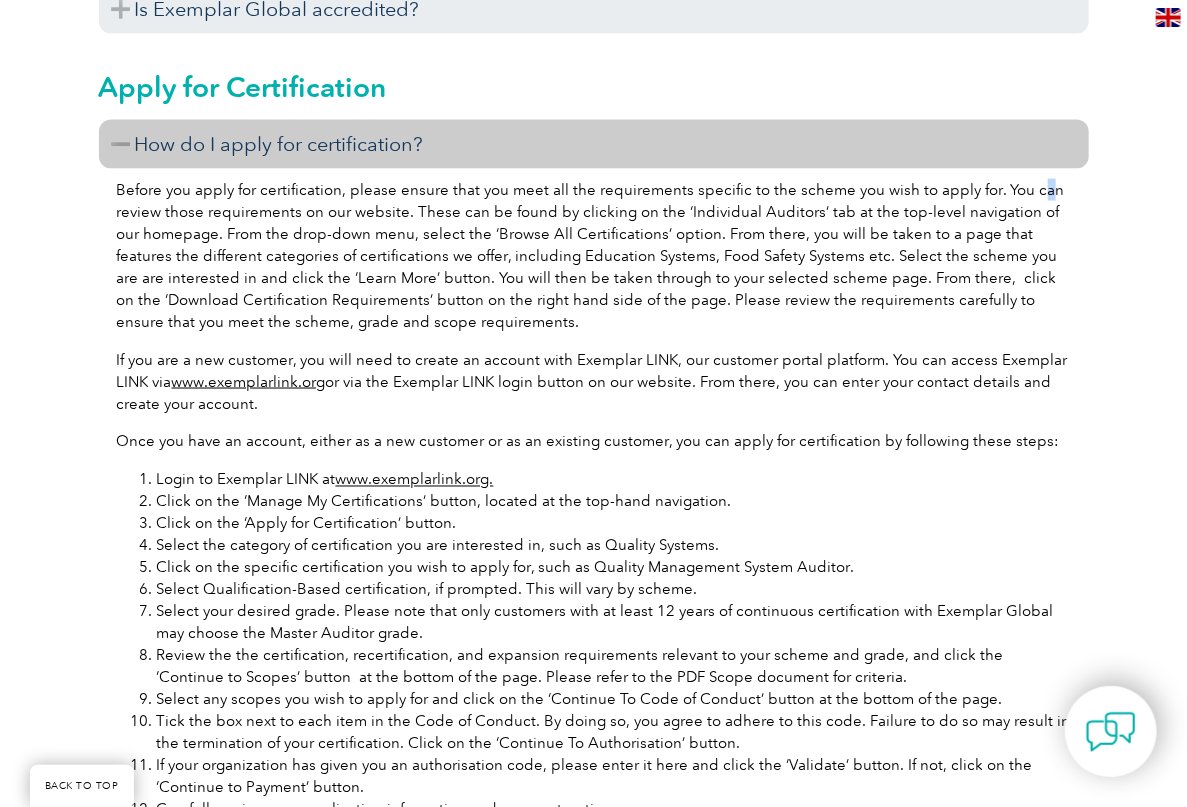 click on "Before you apply for certification, please ensure that you meet all the requirements specific to the scheme you wish to apply for. You can review those requirements on our website. These can be found by clicking on the ‘Individual Auditors’ tab at the top-level navigation of our homepage. From the drop-down menu, select the ‘Browse All Certifications’ option. From there, you will be taken to a page that features the different categories of certifications we offer, including Education Systems, Food Safety Systems etc. Select the scheme you are are interested in and click the ‘Learn More’ button. You will then be taken through to your selected scheme page. From there,  click on the ‘Download Certification Requirements’ button on the right hand side of the page. Please review the requirements carefully to ensure that you meet the scheme, grade and scope requirements." at bounding box center (594, 256) 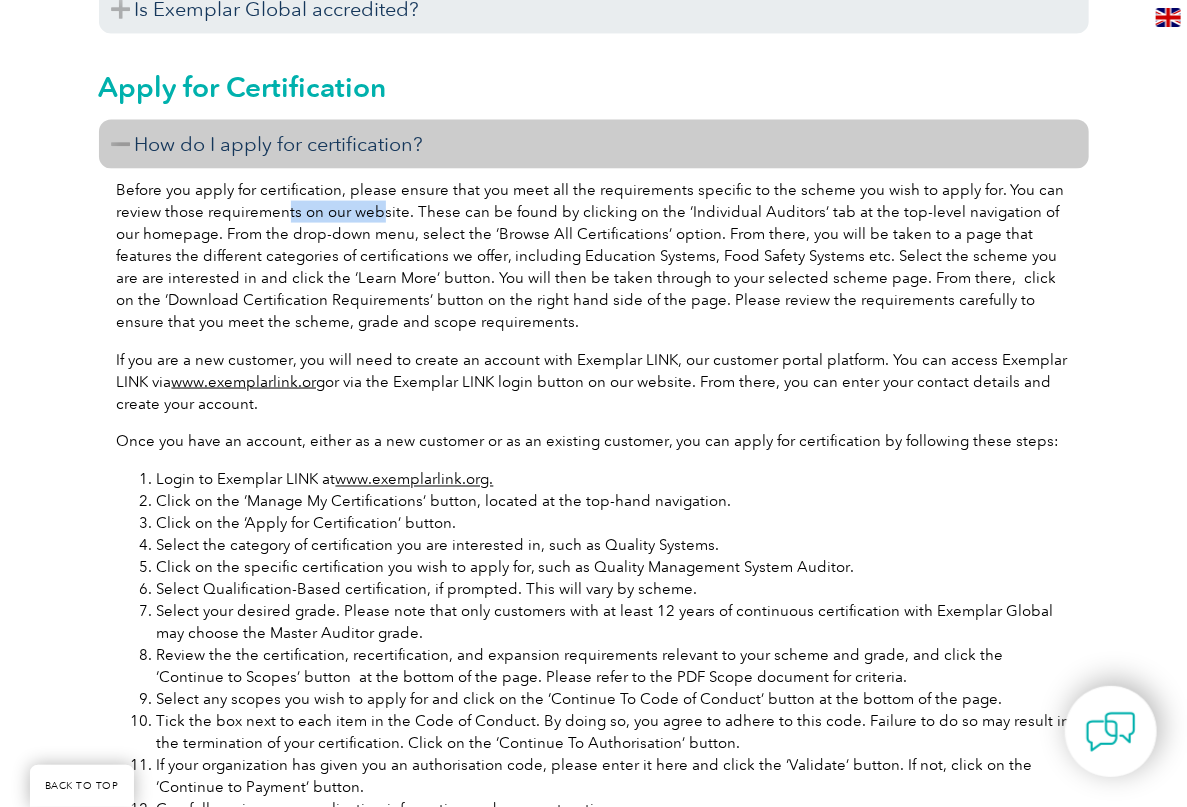 drag, startPoint x: 288, startPoint y: 215, endPoint x: 381, endPoint y: 211, distance: 93.08598 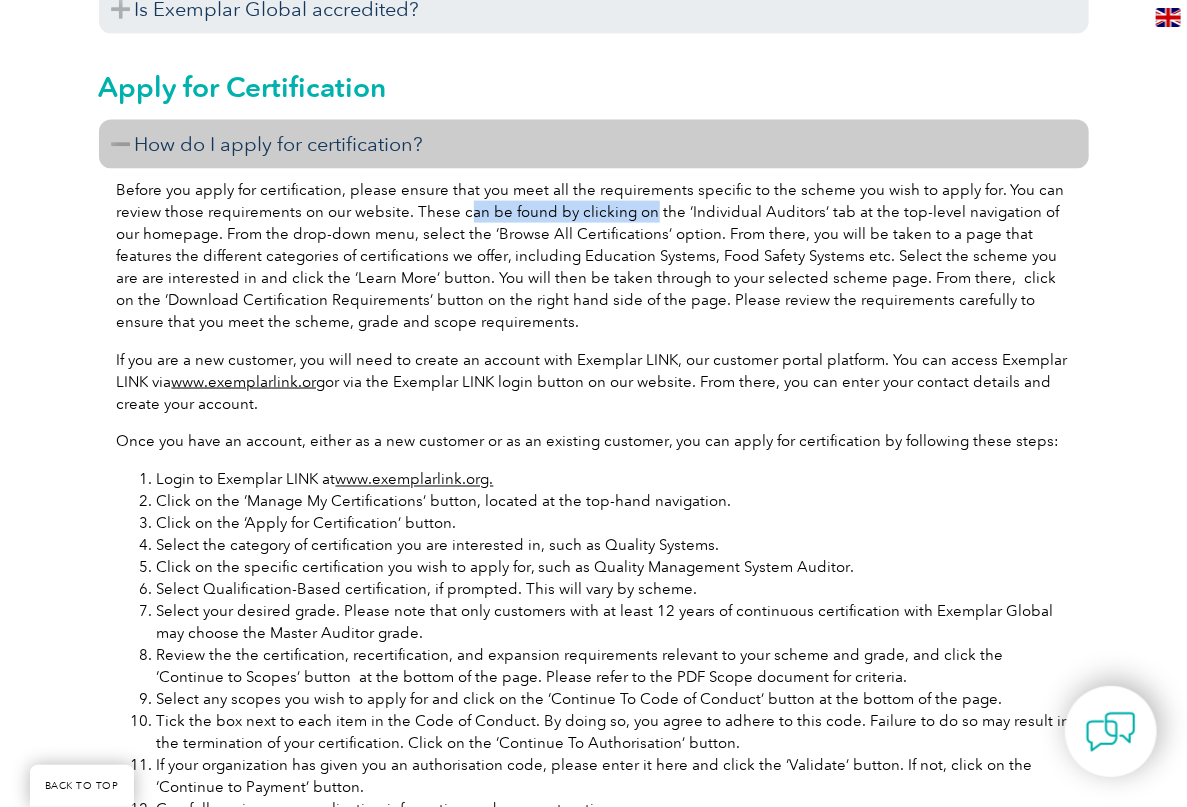 drag, startPoint x: 470, startPoint y: 211, endPoint x: 645, endPoint y: 209, distance: 175.01143 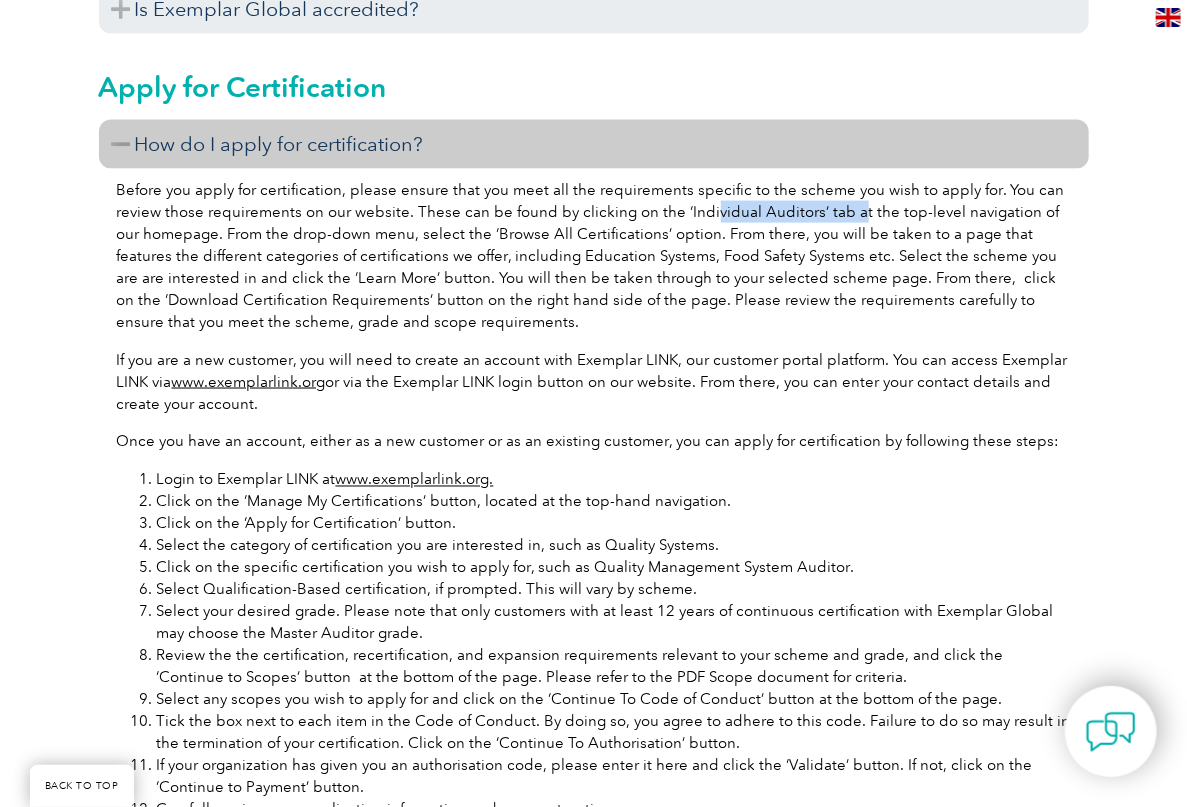 drag, startPoint x: 720, startPoint y: 210, endPoint x: 844, endPoint y: 216, distance: 124.14507 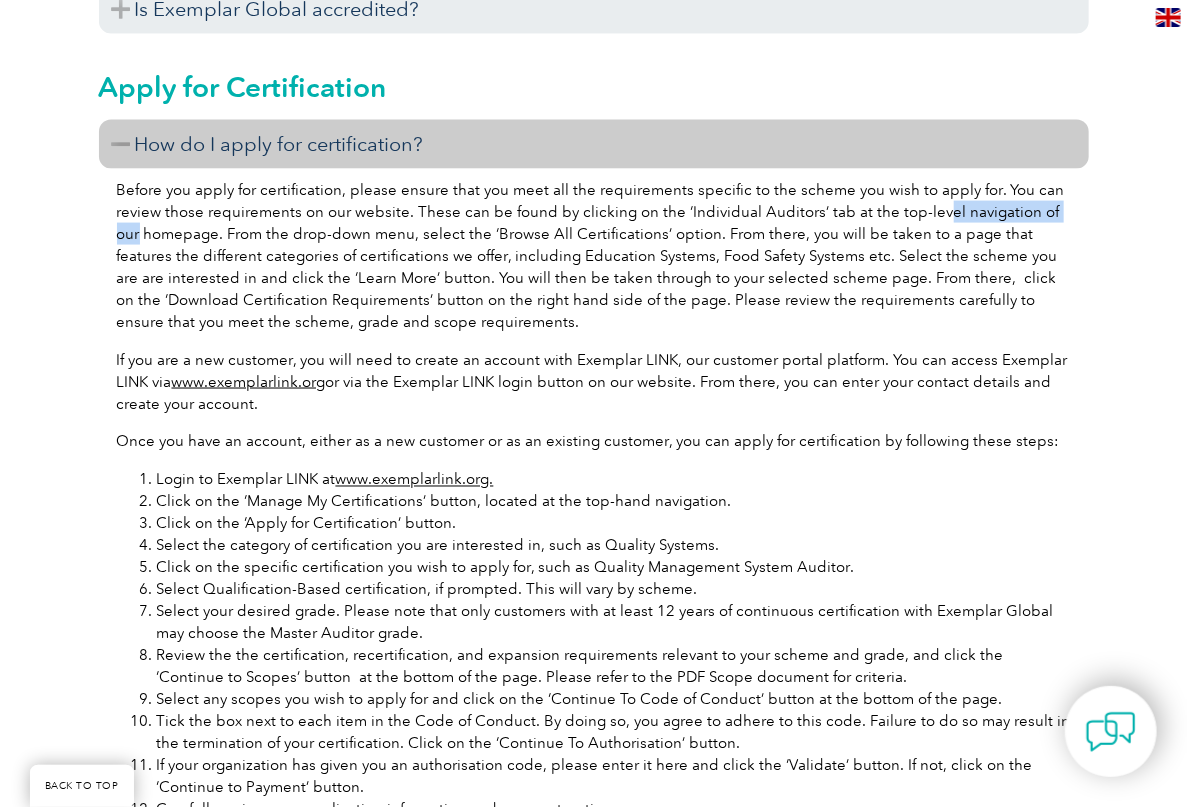 drag, startPoint x: 926, startPoint y: 210, endPoint x: 1066, endPoint y: 210, distance: 140 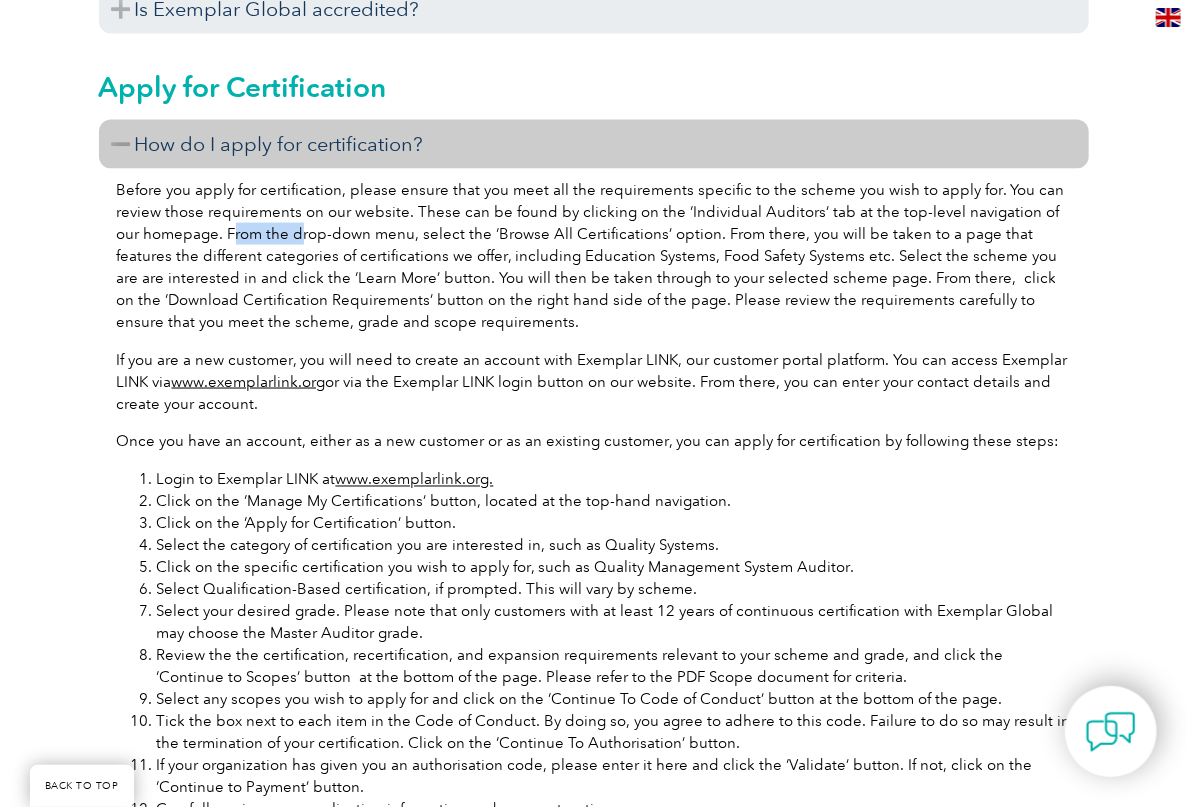 drag, startPoint x: 207, startPoint y: 231, endPoint x: 312, endPoint y: 234, distance: 105.04285 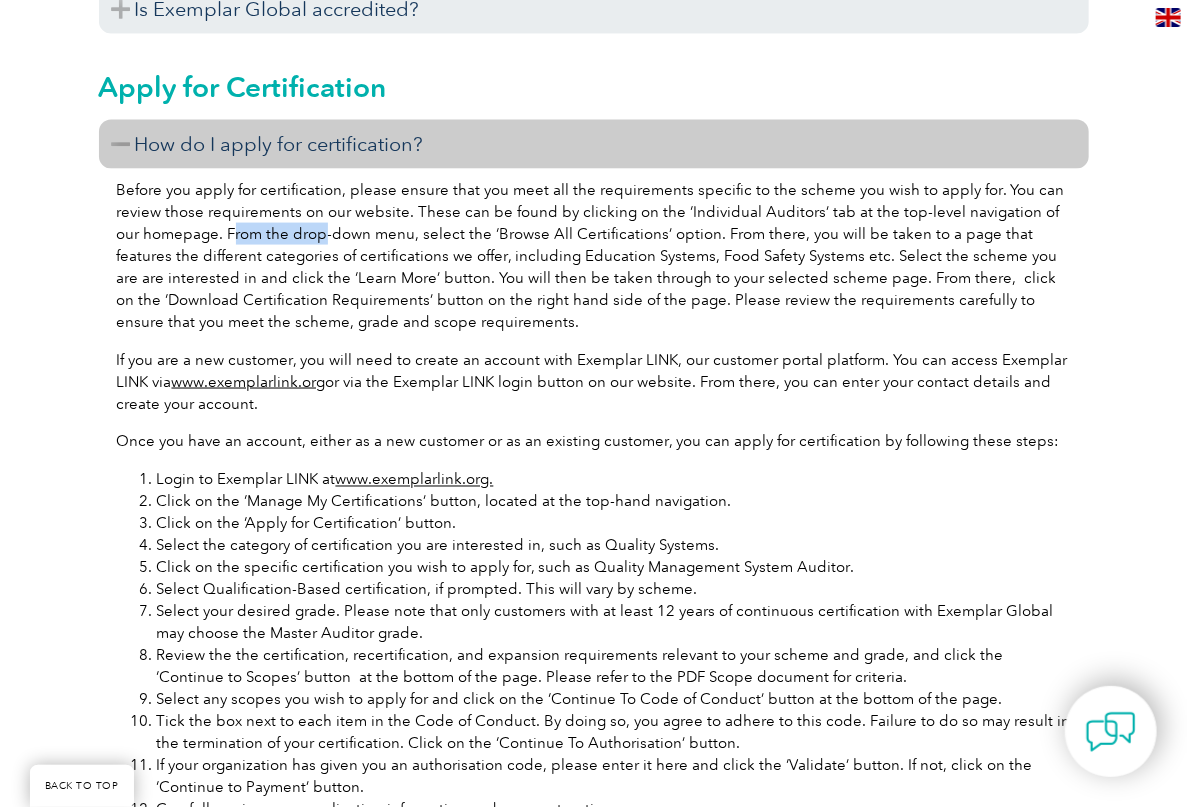 click on "Before you apply for certification, please ensure that you meet all the requirements specific to the scheme you wish to apply for. You can review those requirements on our website. These can be found by clicking on the ‘Individual Auditors’ tab at the top-level navigation of our homepage. From the drop-down menu, select the ‘Browse All Certifications’ option. From there, you will be taken to a page that features the different categories of certifications we offer, including Education Systems, Food Safety Systems etc. Select the scheme you are are interested in and click the ‘Learn More’ button. You will then be taken through to your selected scheme page. From there,  click on the ‘Download Certification Requirements’ button on the right hand side of the page. Please review the requirements carefully to ensure that you meet the scheme, grade and scope requirements." at bounding box center (594, 256) 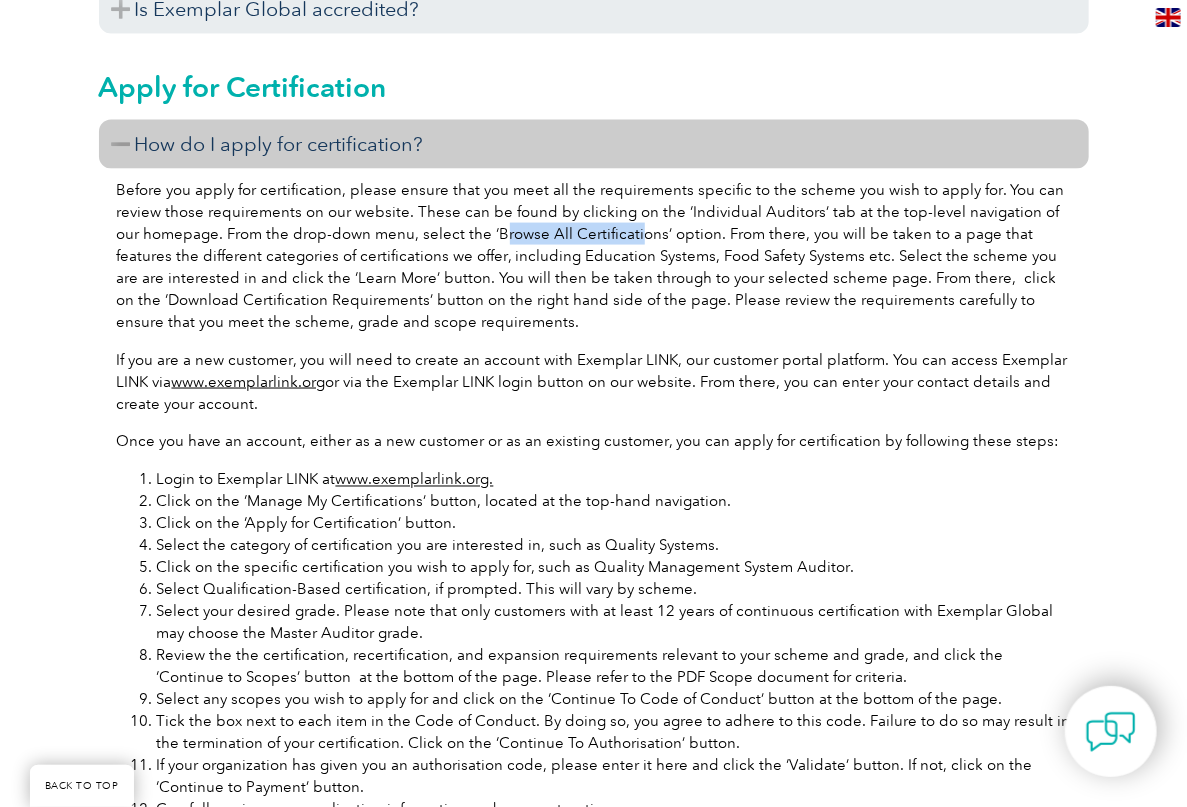drag, startPoint x: 475, startPoint y: 235, endPoint x: 606, endPoint y: 230, distance: 131.09538 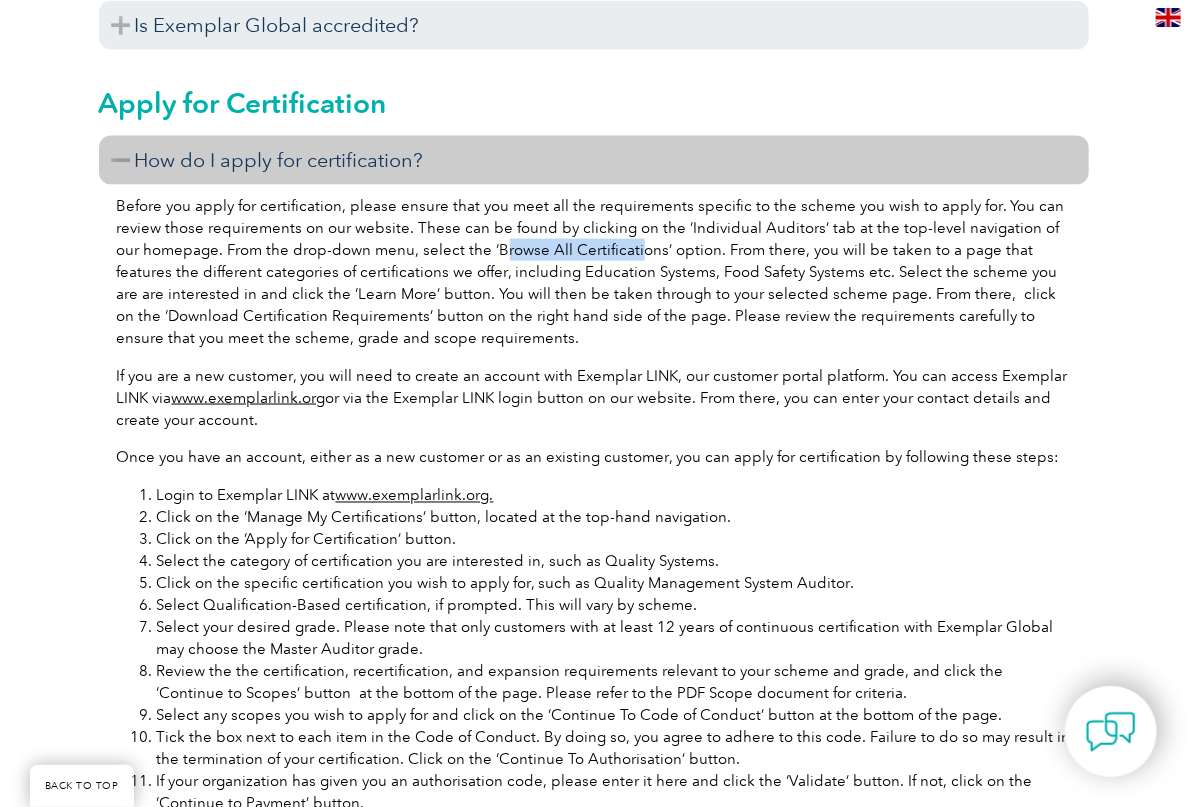 scroll, scrollTop: 1100, scrollLeft: 0, axis: vertical 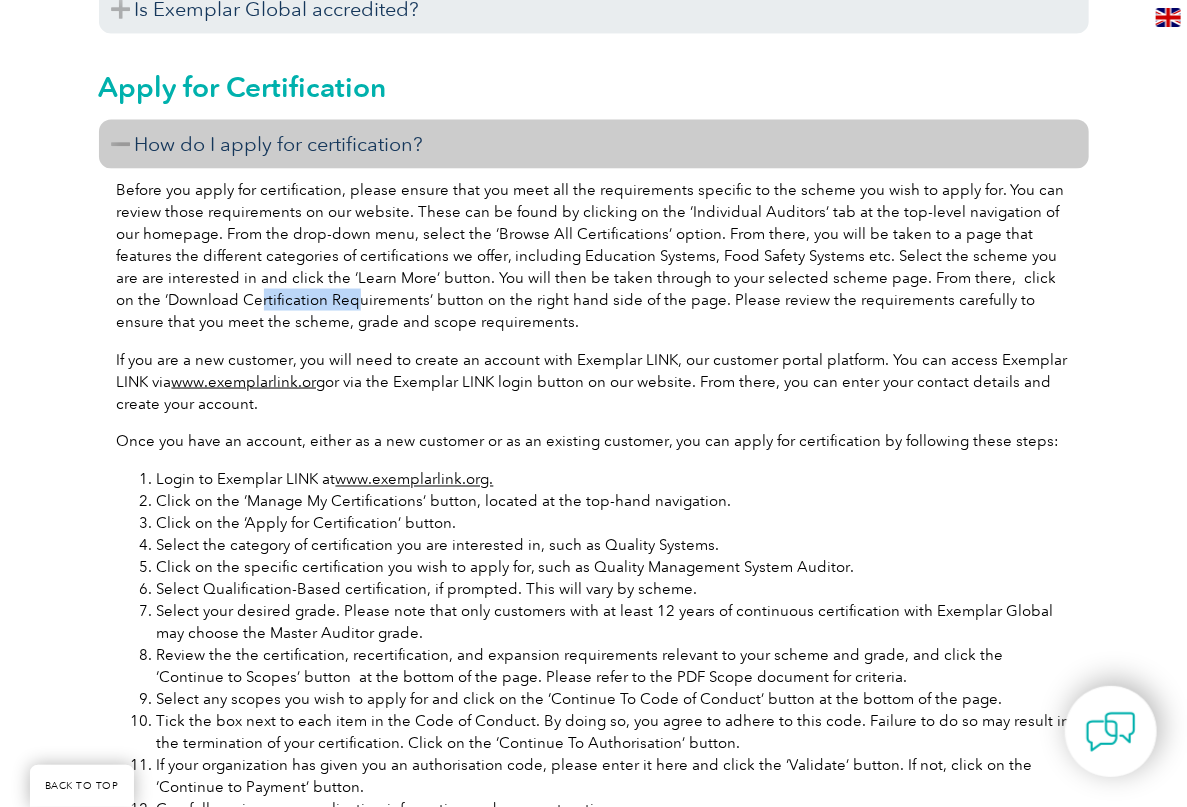 drag, startPoint x: 216, startPoint y: 301, endPoint x: 403, endPoint y: 299, distance: 187.0107 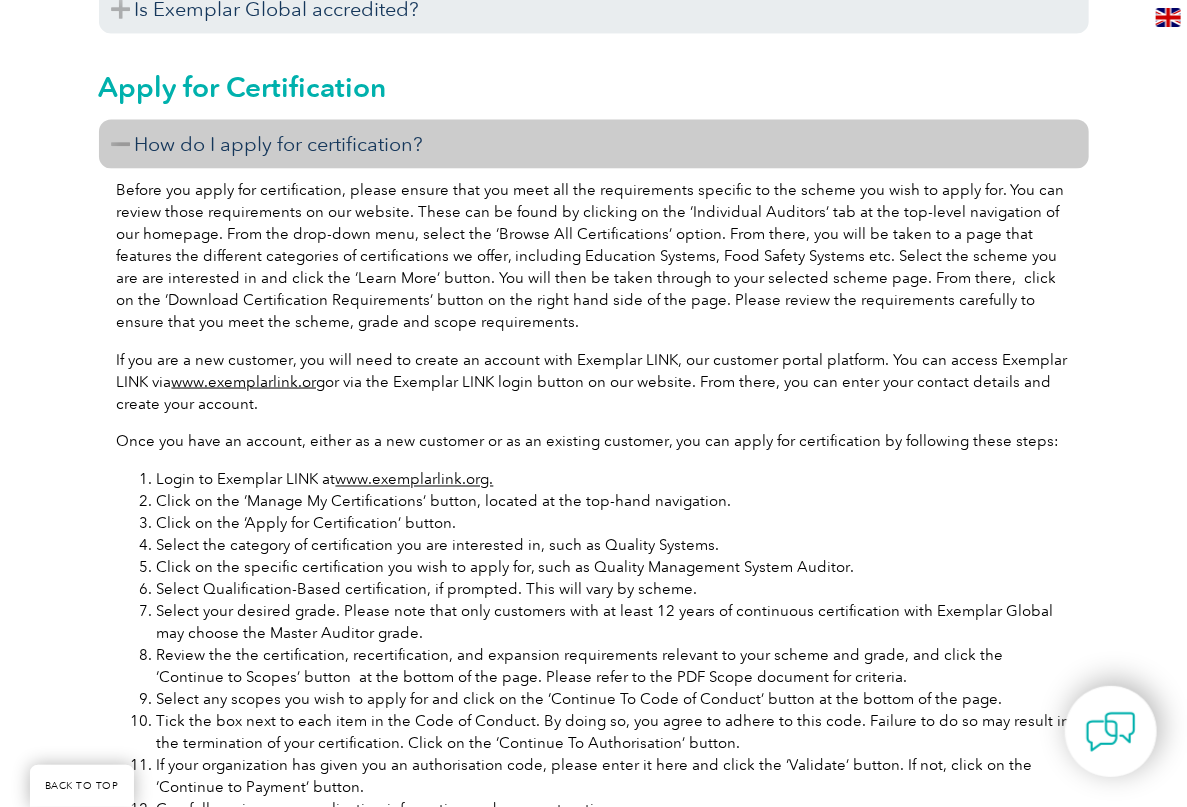 drag, startPoint x: 434, startPoint y: 297, endPoint x: 464, endPoint y: 282, distance: 33.54102 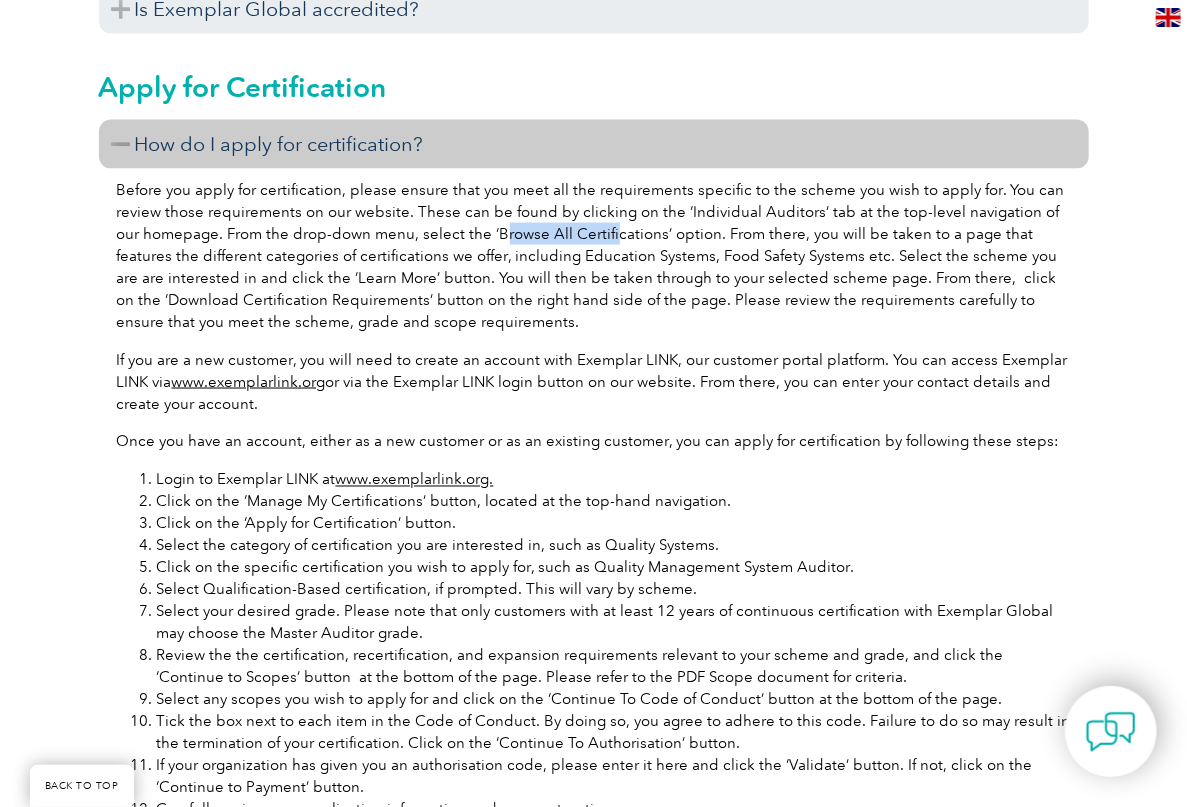 drag, startPoint x: 474, startPoint y: 234, endPoint x: 614, endPoint y: 234, distance: 140 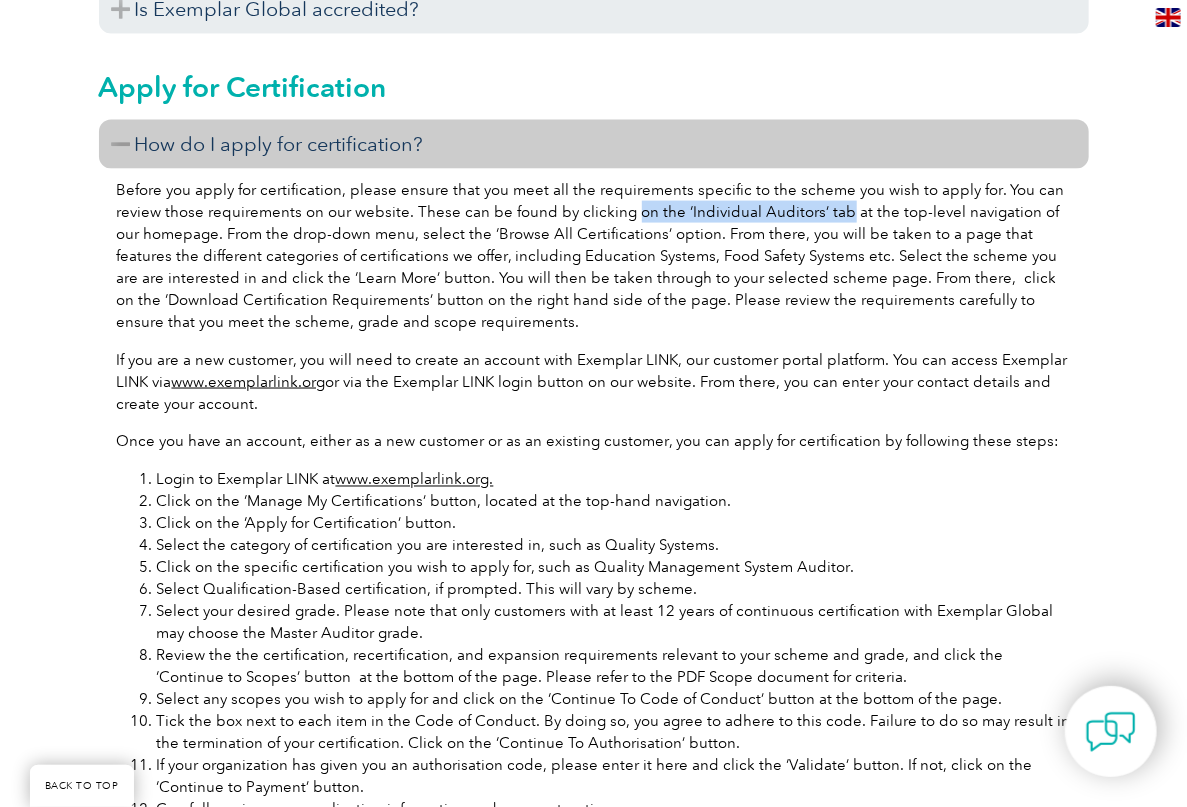 drag, startPoint x: 636, startPoint y: 210, endPoint x: 836, endPoint y: 213, distance: 200.02249 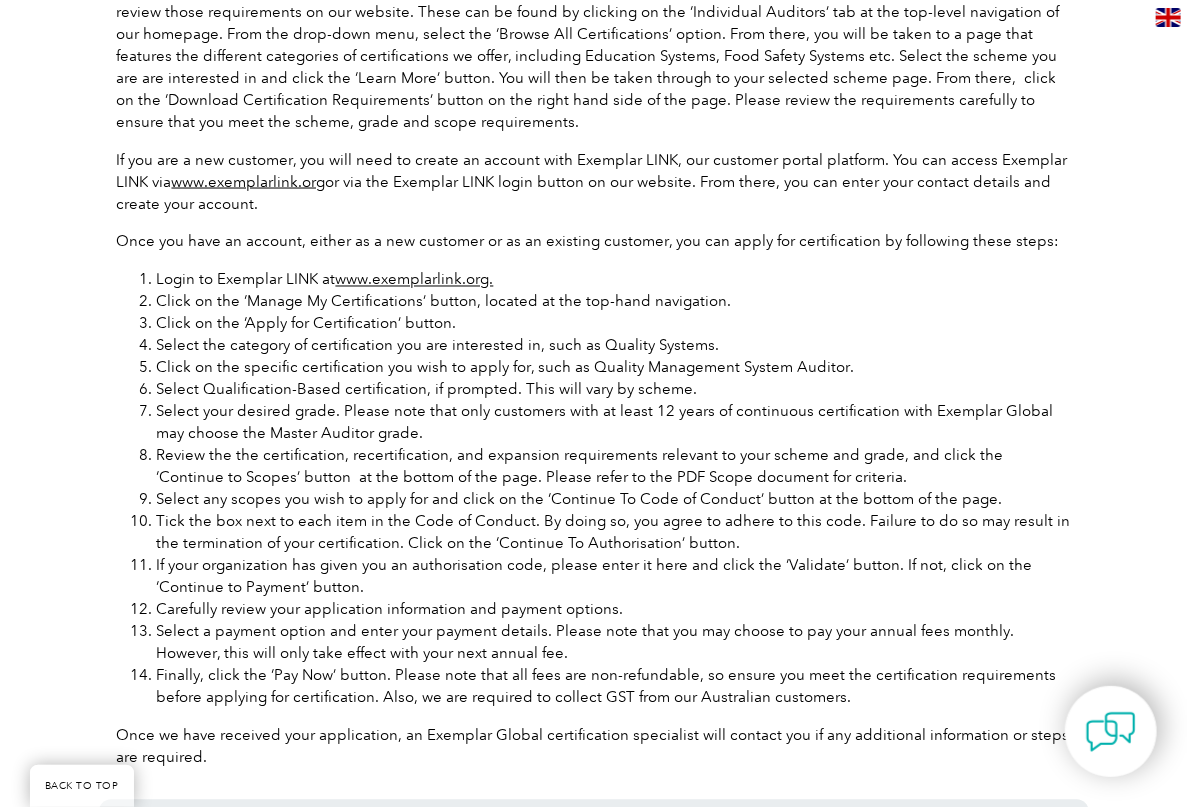 scroll, scrollTop: 1200, scrollLeft: 0, axis: vertical 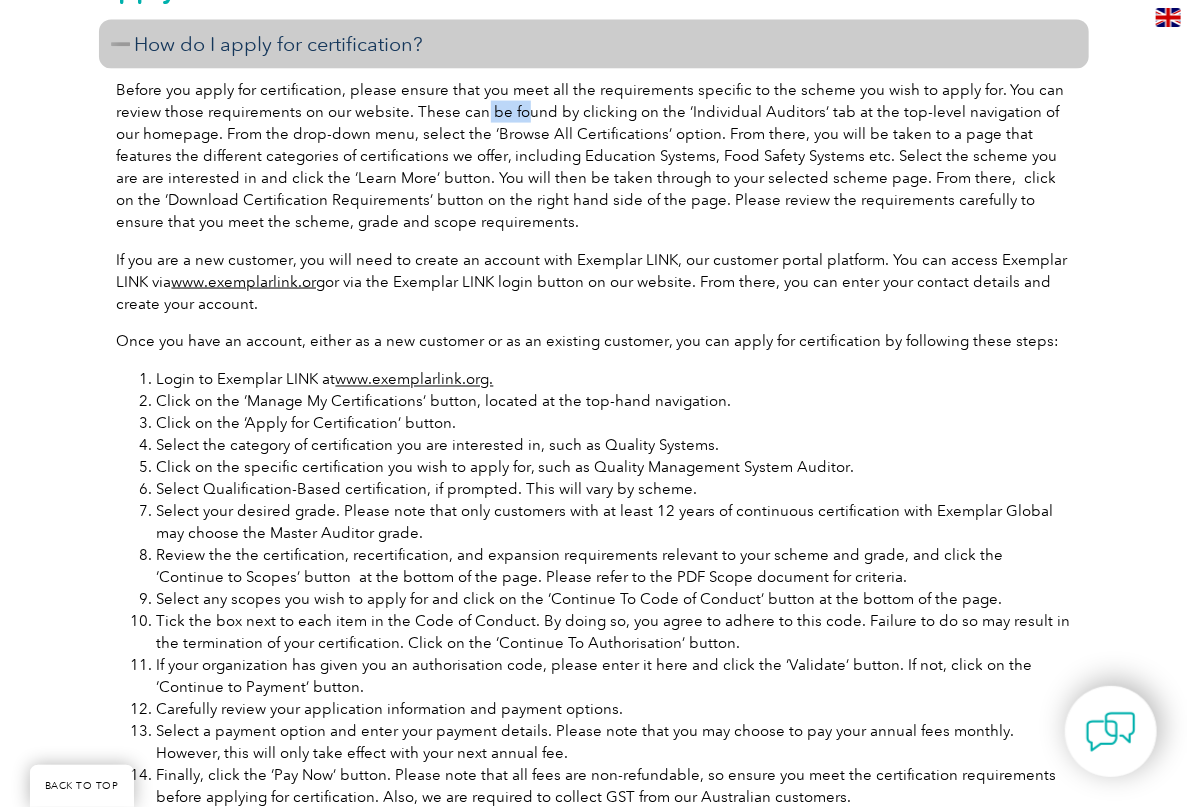 drag, startPoint x: 481, startPoint y: 115, endPoint x: 579, endPoint y: 115, distance: 98 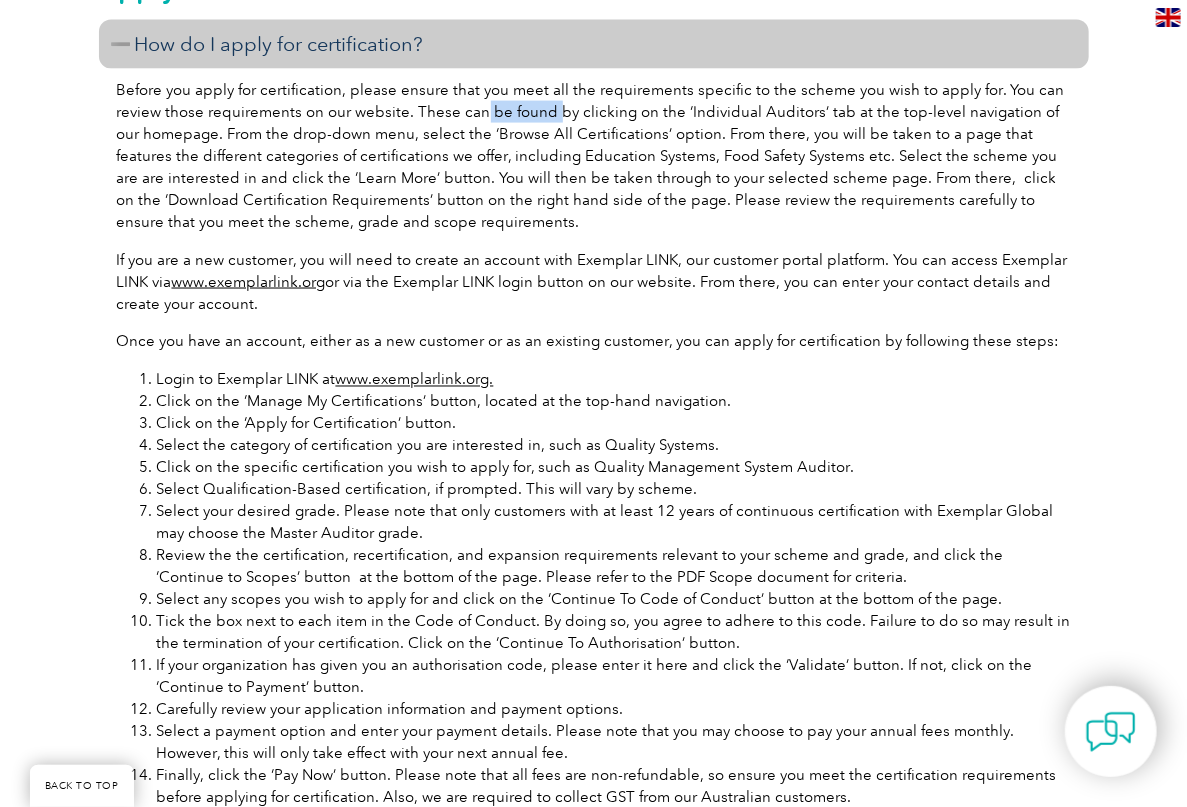 click on "Before you apply for certification, please ensure that you meet all the requirements specific to the scheme you wish to apply for. You can review those requirements on our website. These can be found by clicking on the ‘Individual Auditors’ tab at the top-level navigation of our homepage. From the drop-down menu, select the ‘Browse All Certifications’ option. From there, you will be taken to a page that features the different categories of certifications we offer, including Education Systems, Food Safety Systems etc. Select the scheme you are are interested in and click the ‘Learn More’ button. You will then be taken through to your selected scheme page. From there,  click on the ‘Download Certification Requirements’ button on the right hand side of the page. Please review the requirements carefully to ensure that you meet the scheme, grade and scope requirements." at bounding box center (594, 156) 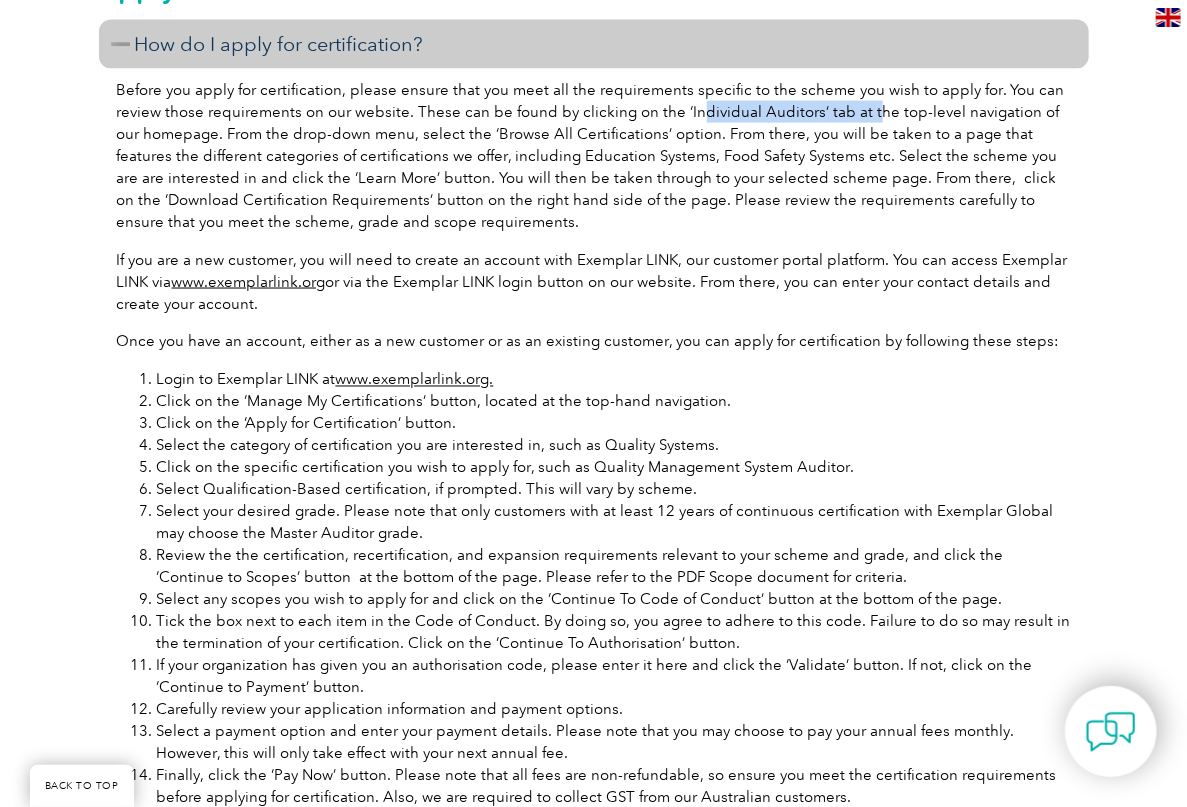drag, startPoint x: 689, startPoint y: 110, endPoint x: 867, endPoint y: 115, distance: 178.0702 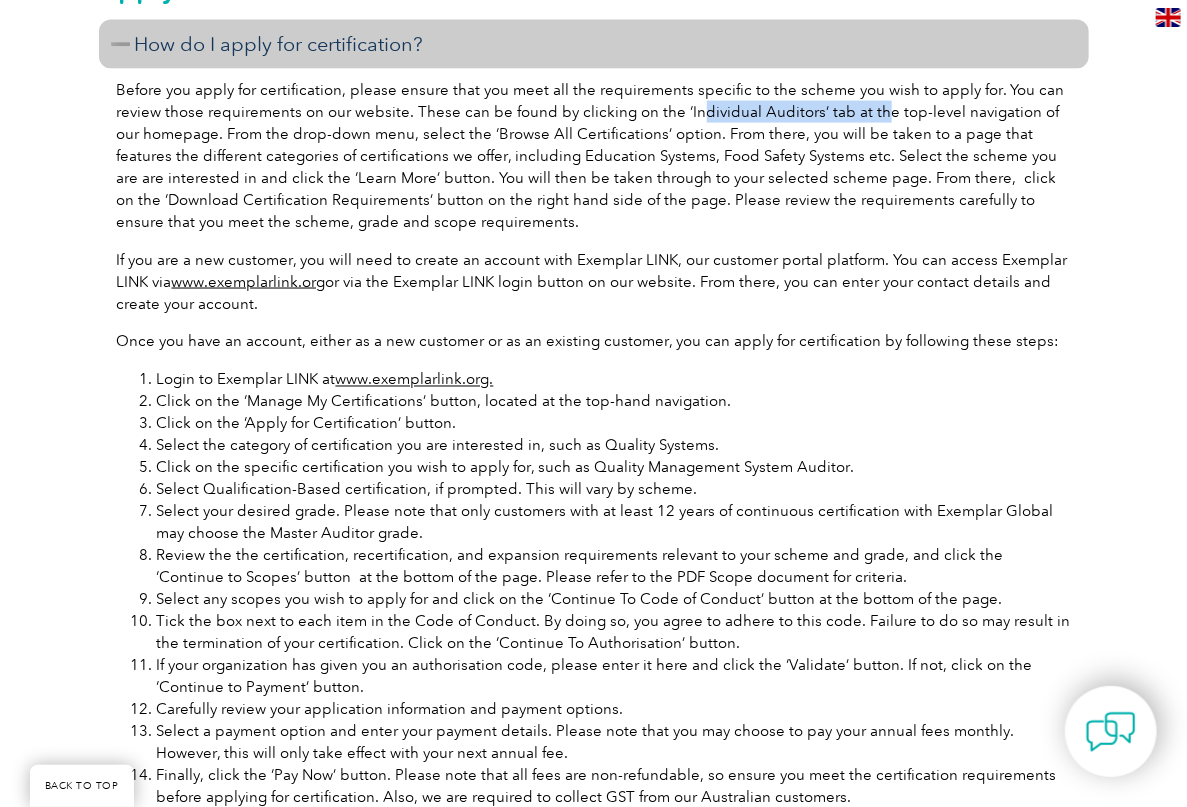 click on "Before you apply for certification, please ensure that you meet all the requirements specific to the scheme you wish to apply for. You can review those requirements on our website. These can be found by clicking on the ‘Individual Auditors’ tab at the top-level navigation of our homepage. From the drop-down menu, select the ‘Browse All Certifications’ option. From there, you will be taken to a page that features the different categories of certifications we offer, including Education Systems, Food Safety Systems etc. Select the scheme you are are interested in and click the ‘Learn More’ button. You will then be taken through to your selected scheme page. From there,  click on the ‘Download Certification Requirements’ button on the right hand side of the page. Please review the requirements carefully to ensure that you meet the scheme, grade and scope requirements." at bounding box center [594, 156] 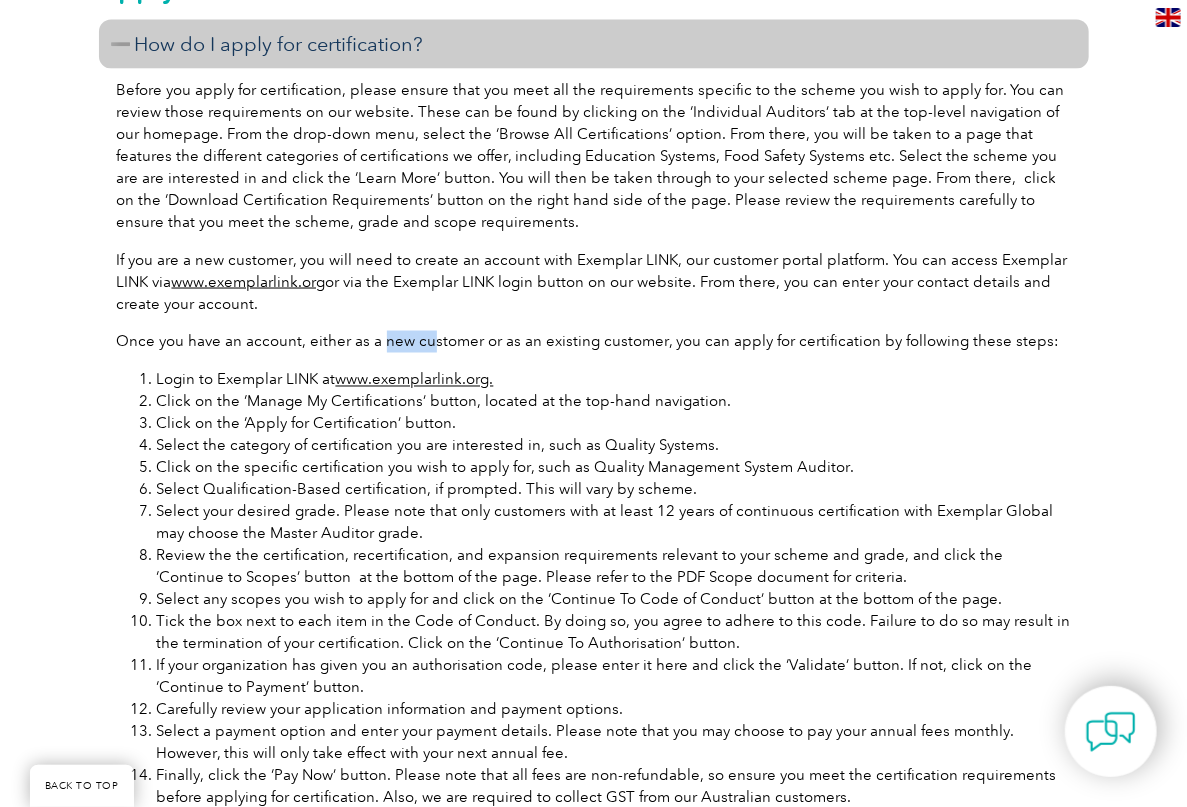 drag, startPoint x: 381, startPoint y: 339, endPoint x: 448, endPoint y: 341, distance: 67.02985 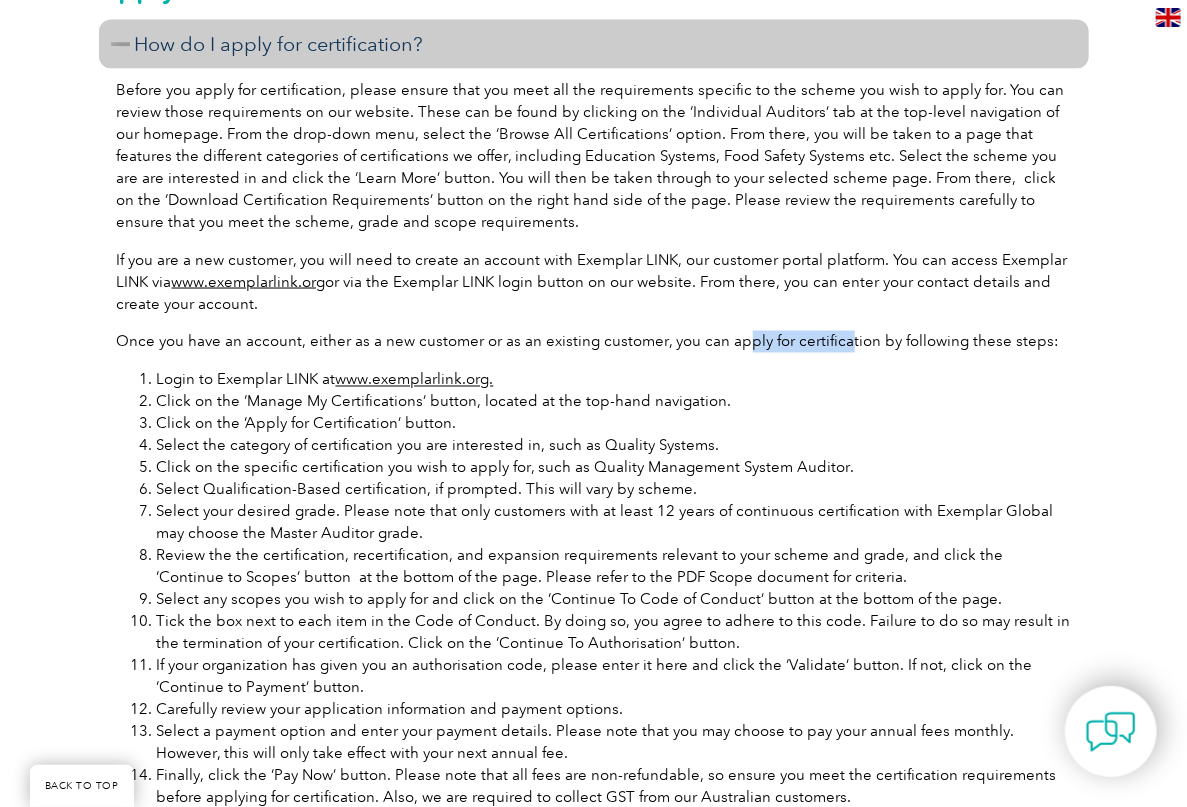 drag, startPoint x: 743, startPoint y: 342, endPoint x: 868, endPoint y: 343, distance: 125.004 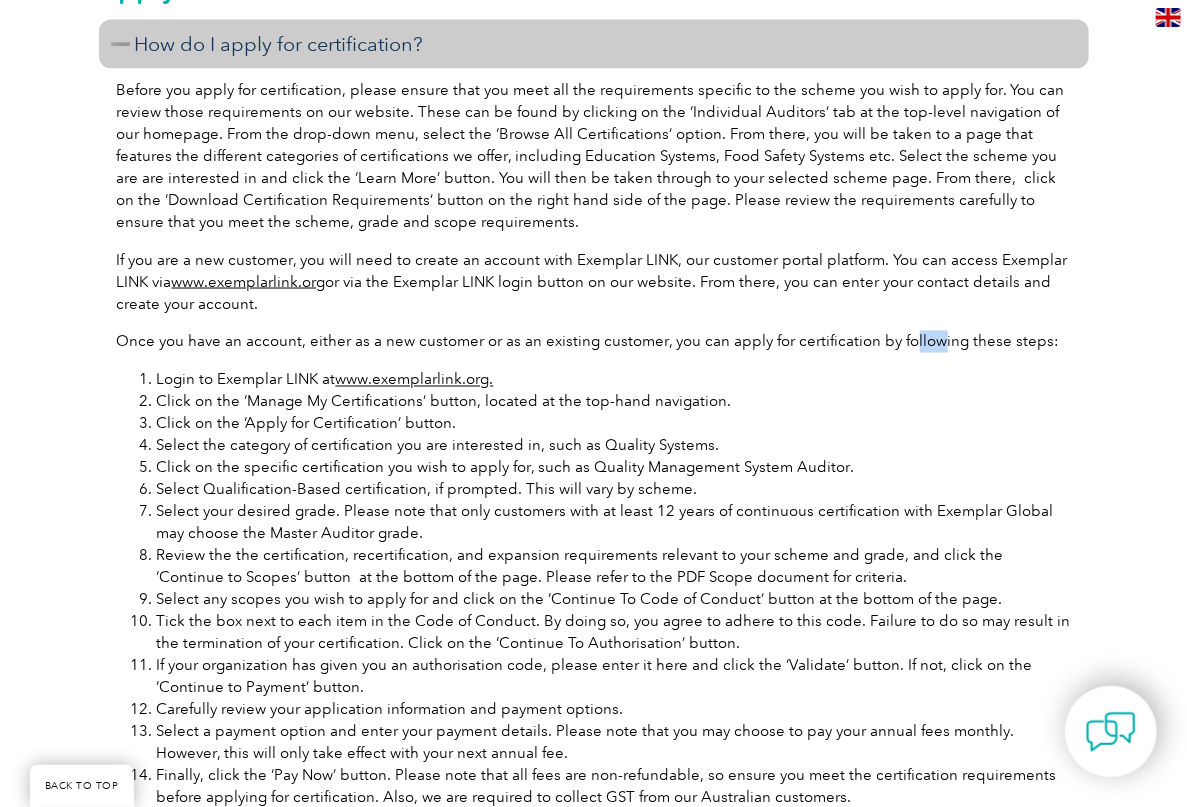 drag, startPoint x: 900, startPoint y: 343, endPoint x: 967, endPoint y: 337, distance: 67.26812 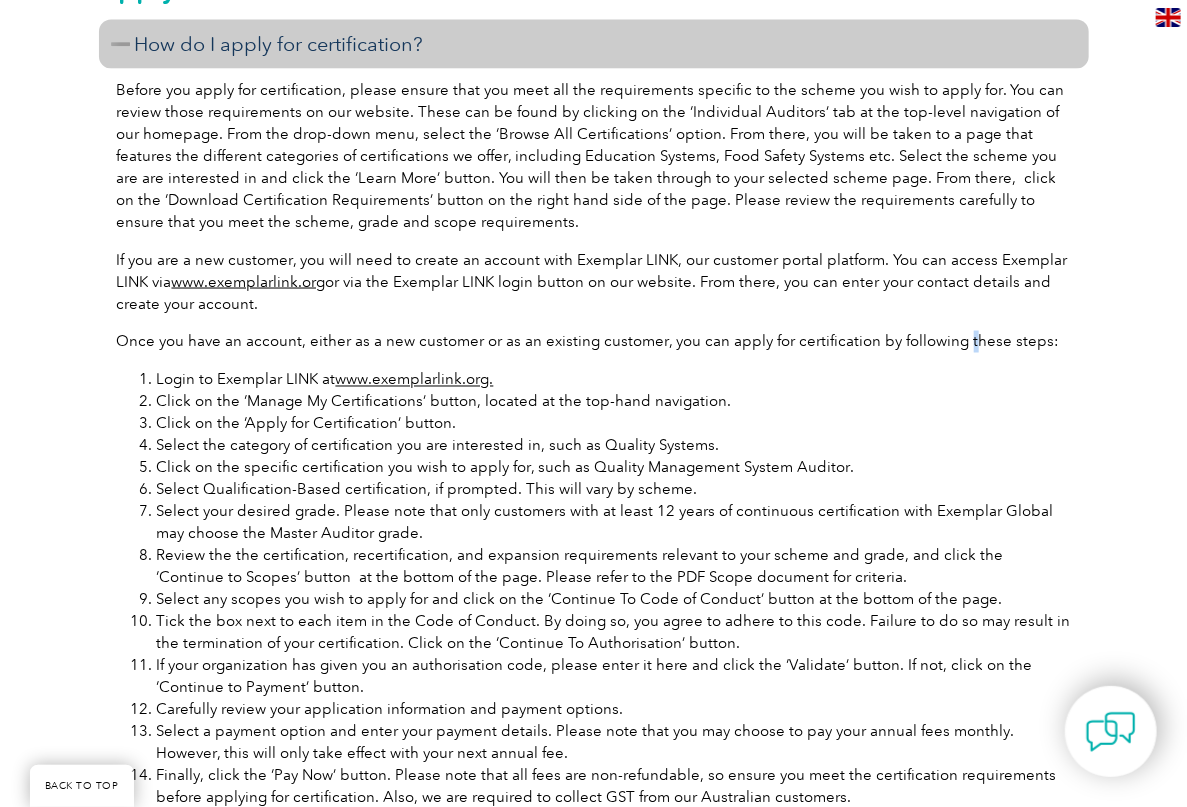 click on "Once you have an account, either as a new customer or as an existing customer, you can apply for certification by following these steps:" at bounding box center [594, 342] 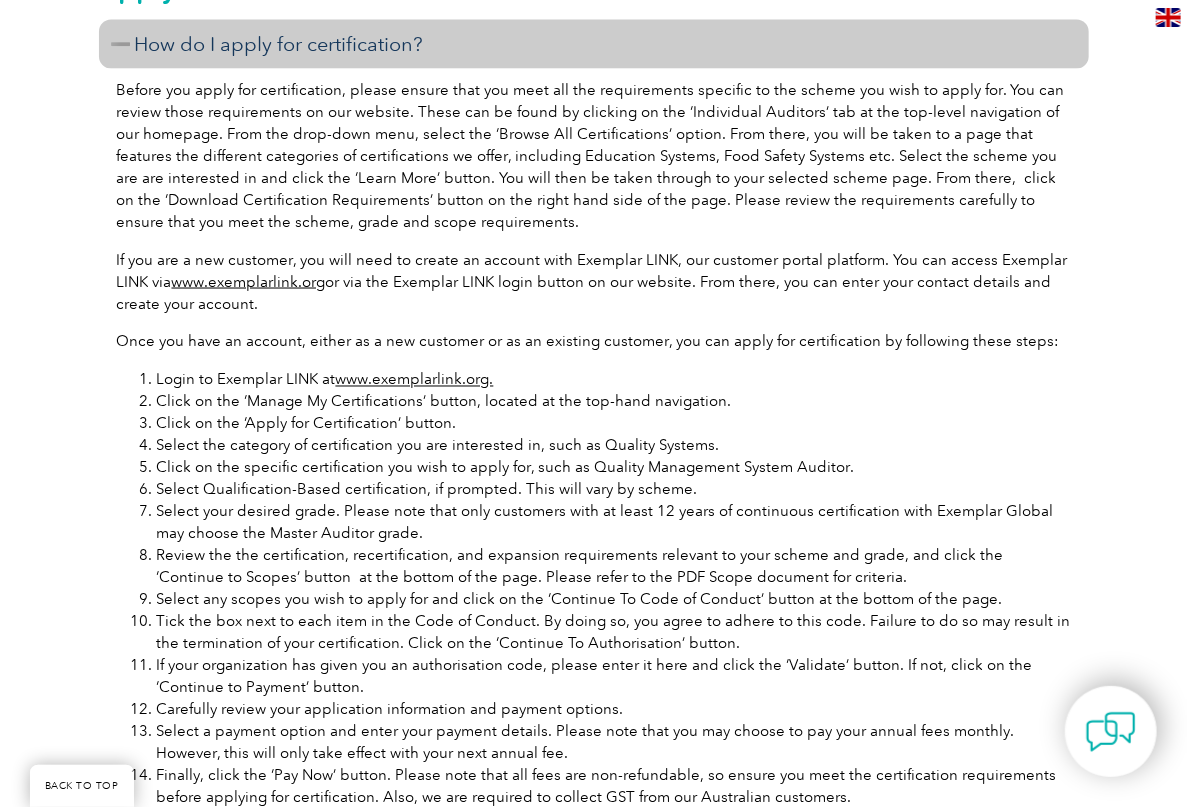 click on "Before you apply for certification, please ensure that you meet all the requirements specific to the scheme you wish to apply for. You can review those requirements on our website. These can be found by clicking on the ‘Individual Auditors’ tab at the top-level navigation of our homepage. From the drop-down menu, select the ‘Browse All Certifications’ option. From there, you will be taken to a page that features the different categories of certifications we offer, including Education Systems, Food Safety Systems etc. Select the scheme you are are interested in and click the ‘Learn More’ button. You will then be taken through to your selected scheme page. From there,  click on the ‘Download Certification Requirements’ button on the right hand side of the page. Please review the requirements carefully to ensure that you meet the scheme, grade and scope requirements." at bounding box center (594, 156) 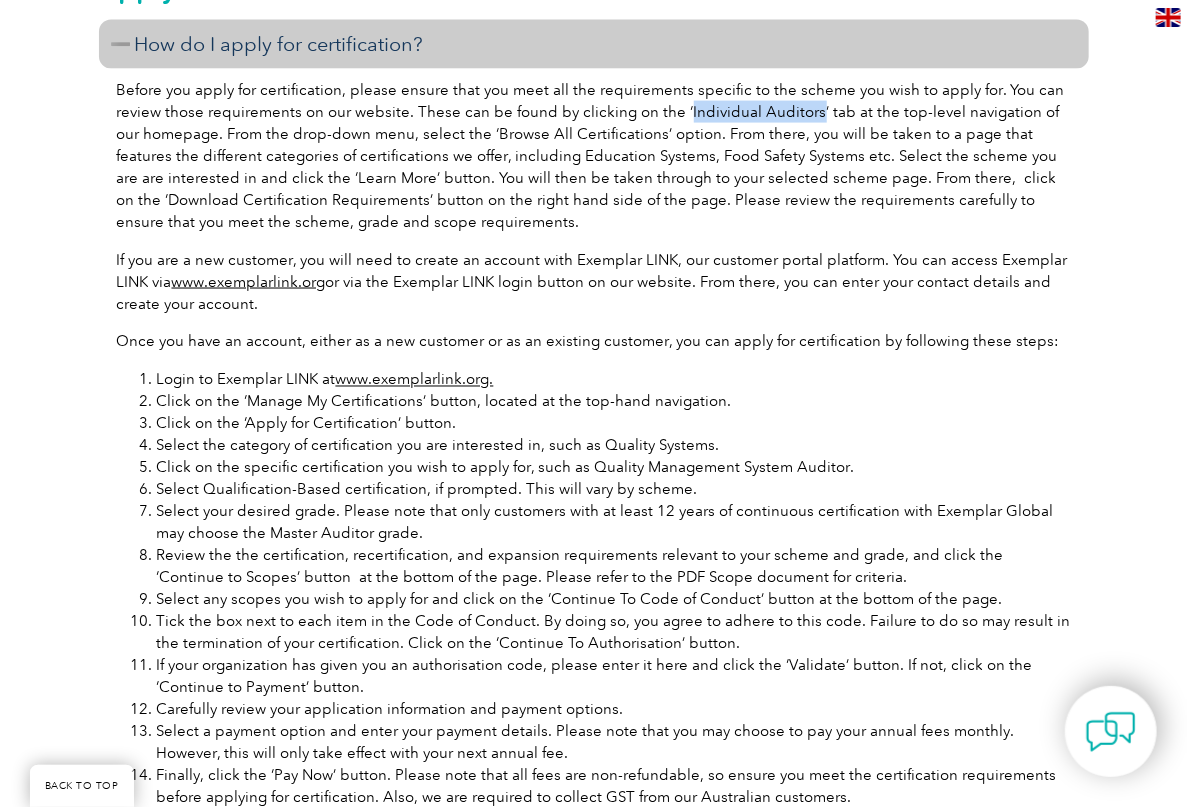 drag, startPoint x: 674, startPoint y: 112, endPoint x: 805, endPoint y: 113, distance: 131.00381 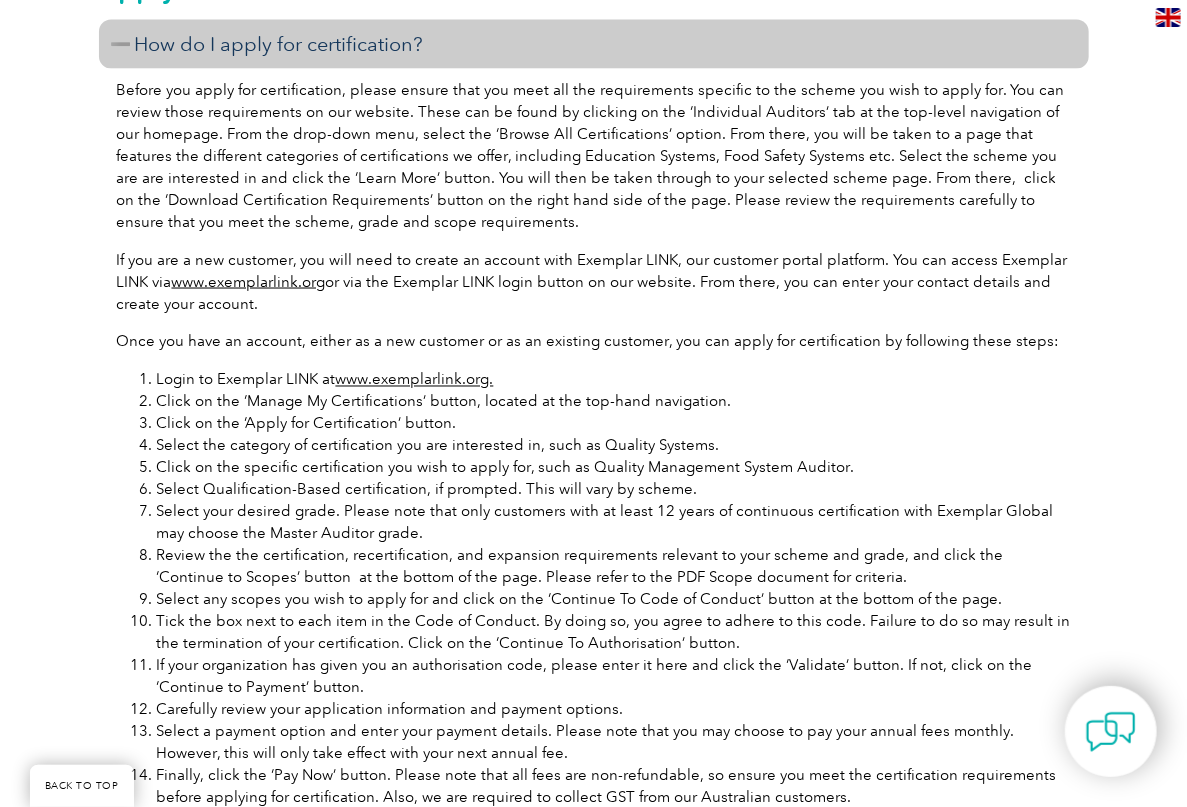 click on "Once you have an account, either as a new customer or as an existing customer, you can apply for certification by following these steps:" at bounding box center [594, 342] 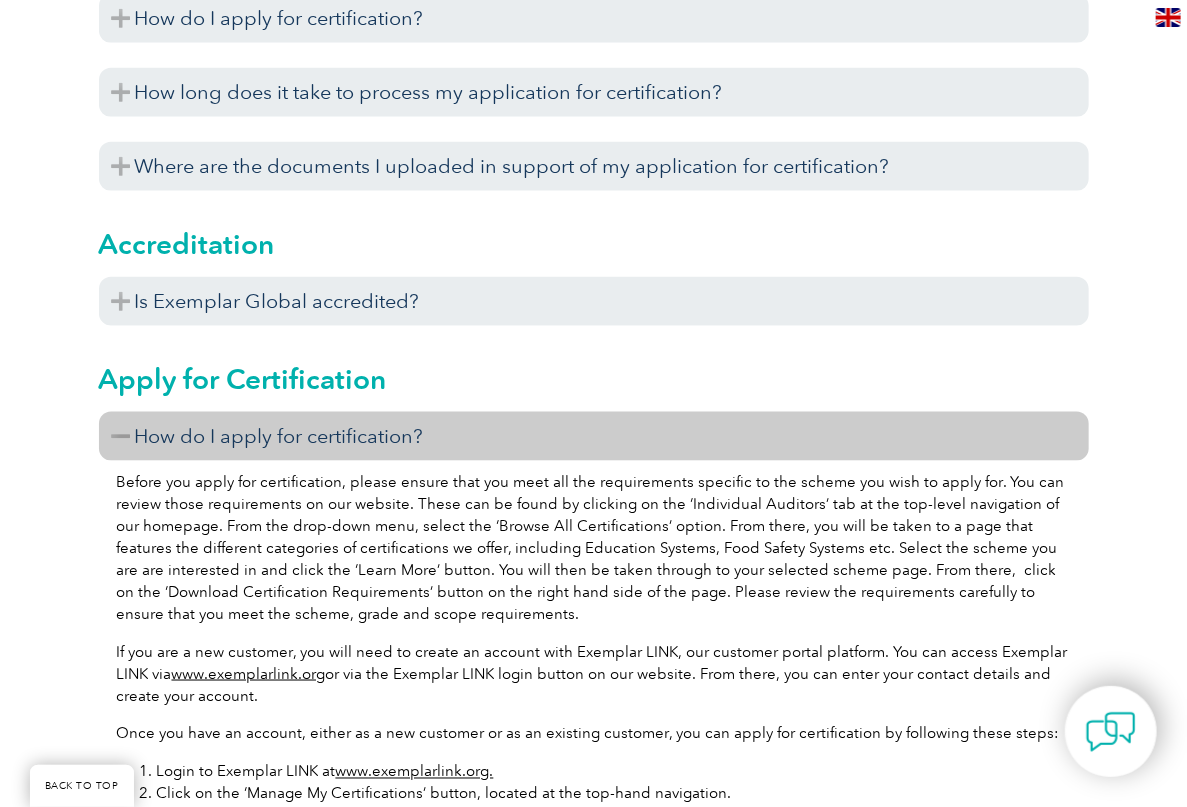scroll, scrollTop: 800, scrollLeft: 0, axis: vertical 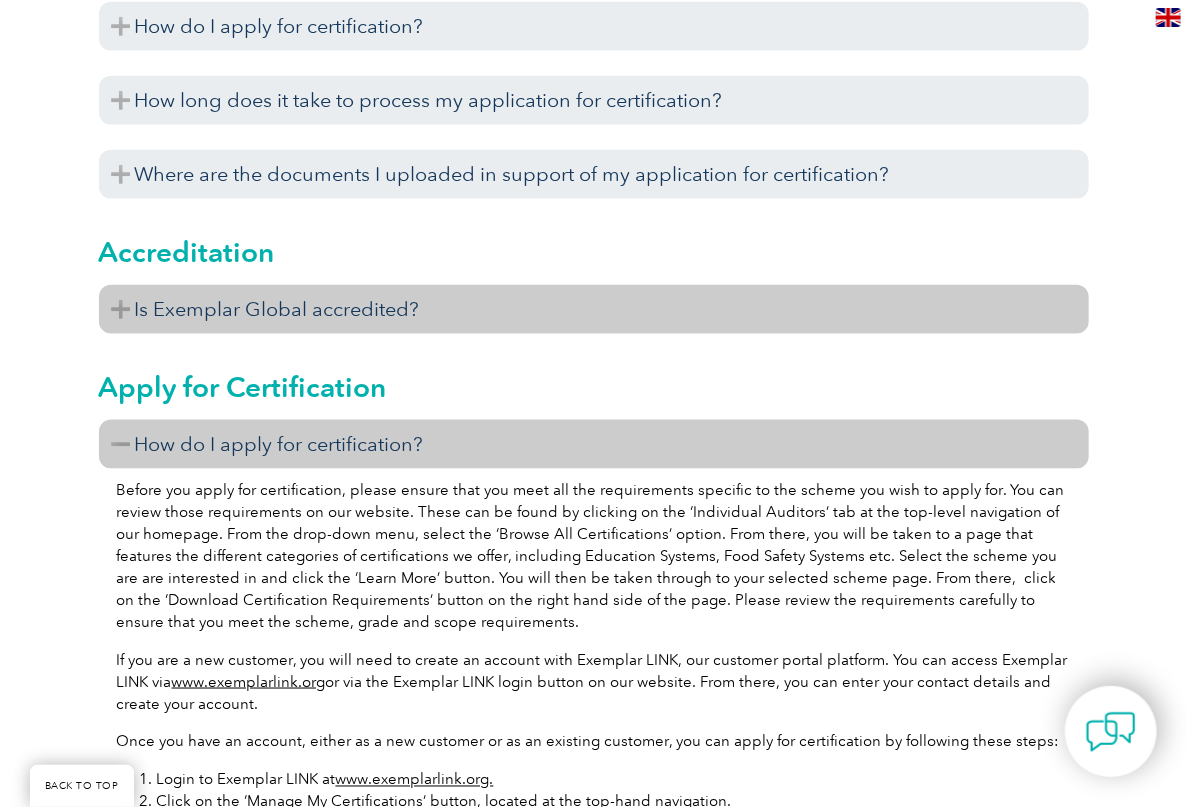 click on "Is Exemplar Global accredited?" at bounding box center [594, 309] 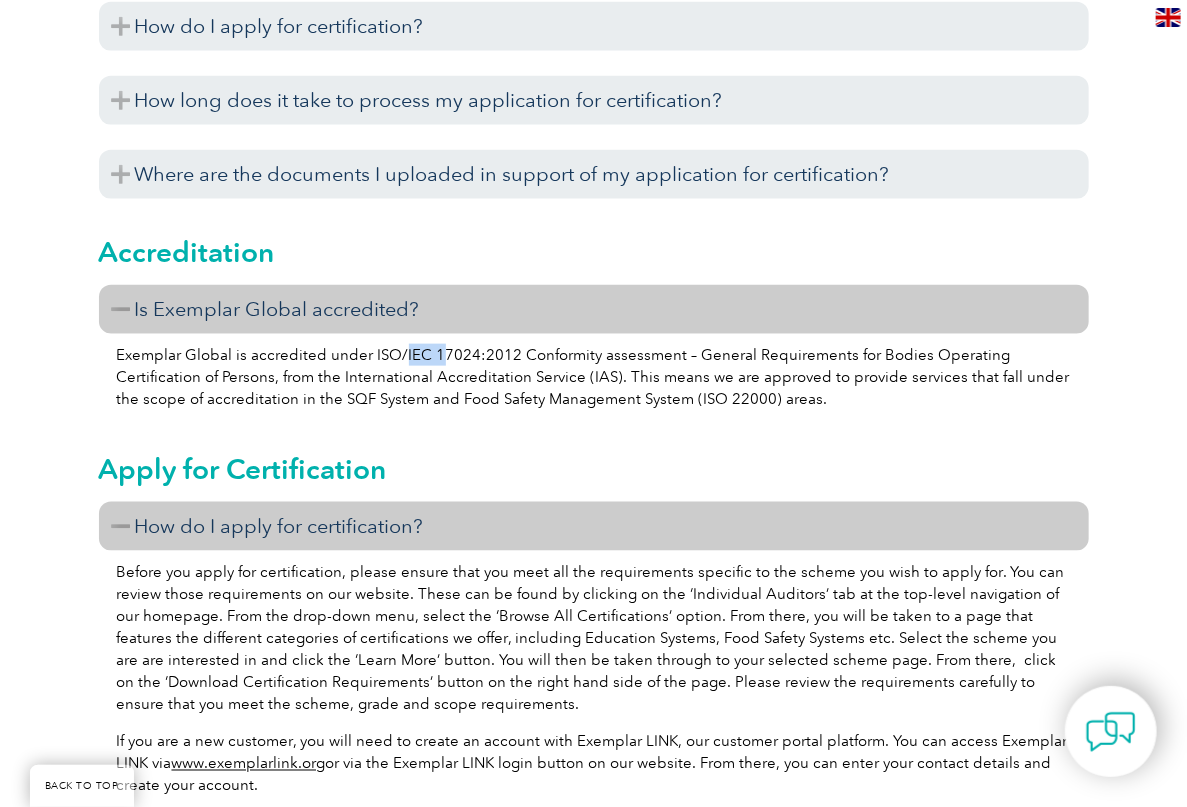 drag, startPoint x: 405, startPoint y: 355, endPoint x: 437, endPoint y: 355, distance: 32 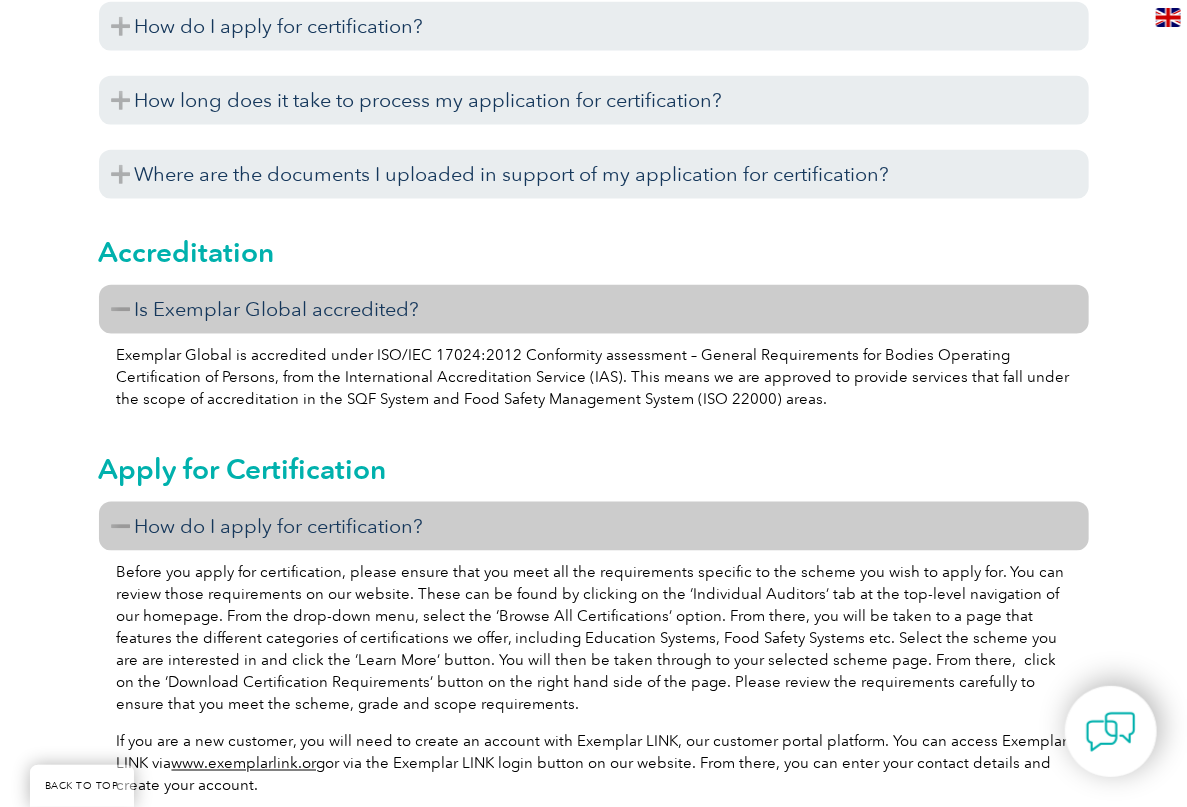 click on "Exemplar Global is accredited under ISO/IEC 17024:2012 Conformity assessment – General Requirements for Bodies Operating Certification of Persons, from the International Accreditation Service (IAS). This means we are approved to provide services that fall under the scope of accreditation in the SQF System and Food Safety Management System (ISO 22000) areas." at bounding box center [594, 377] 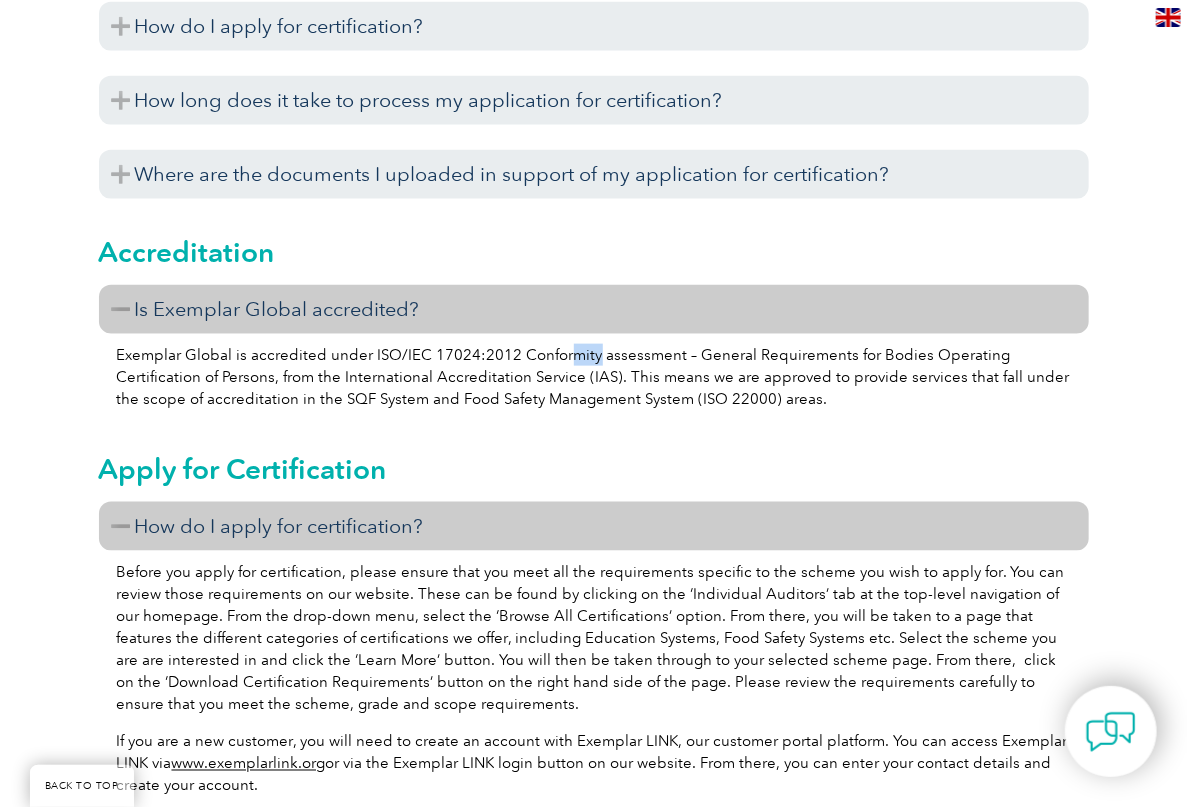 drag, startPoint x: 565, startPoint y: 357, endPoint x: 635, endPoint y: 358, distance: 70.00714 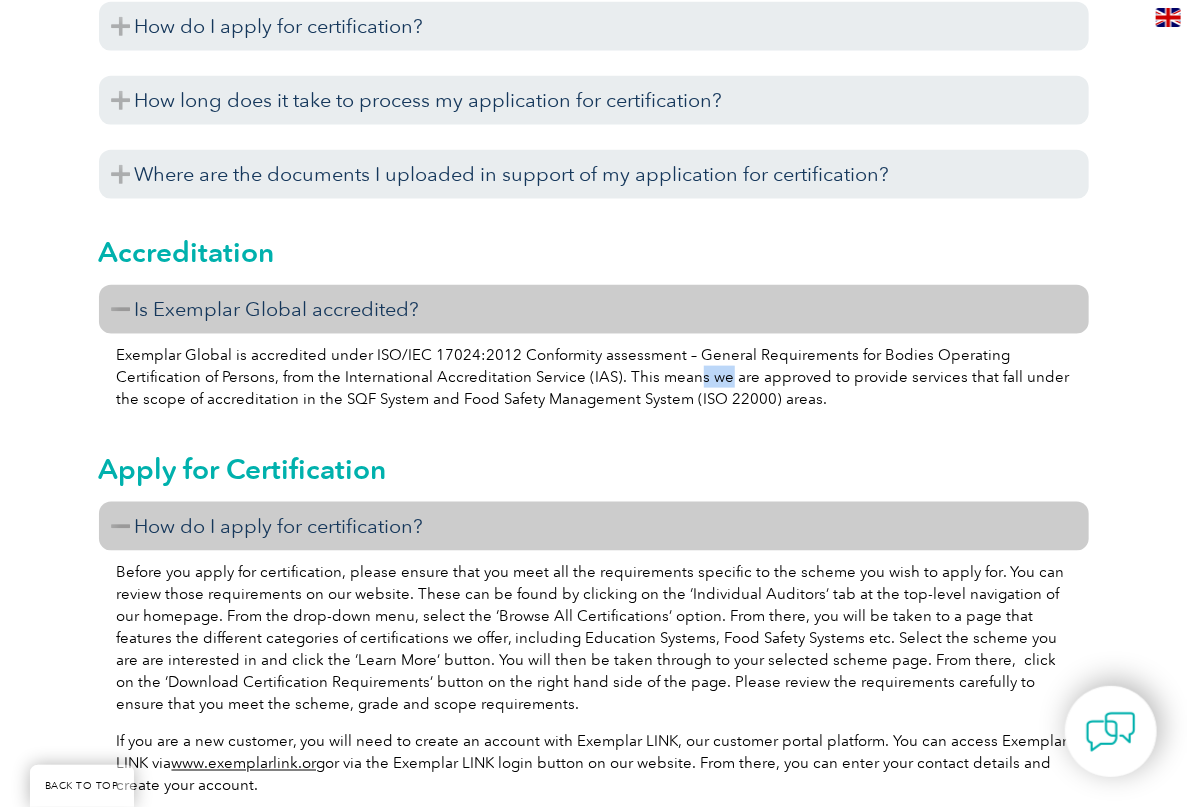 drag, startPoint x: 690, startPoint y: 376, endPoint x: 722, endPoint y: 377, distance: 32.01562 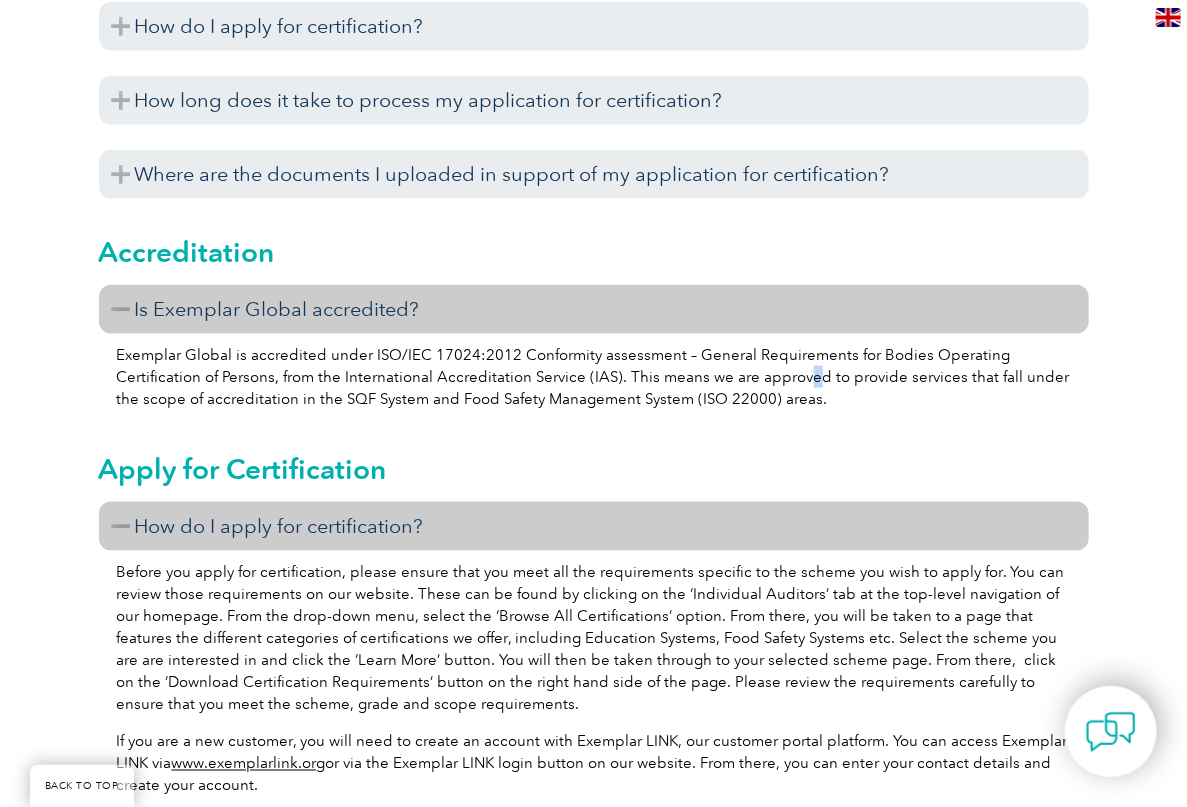 drag, startPoint x: 793, startPoint y: 376, endPoint x: 835, endPoint y: 375, distance: 42.0119 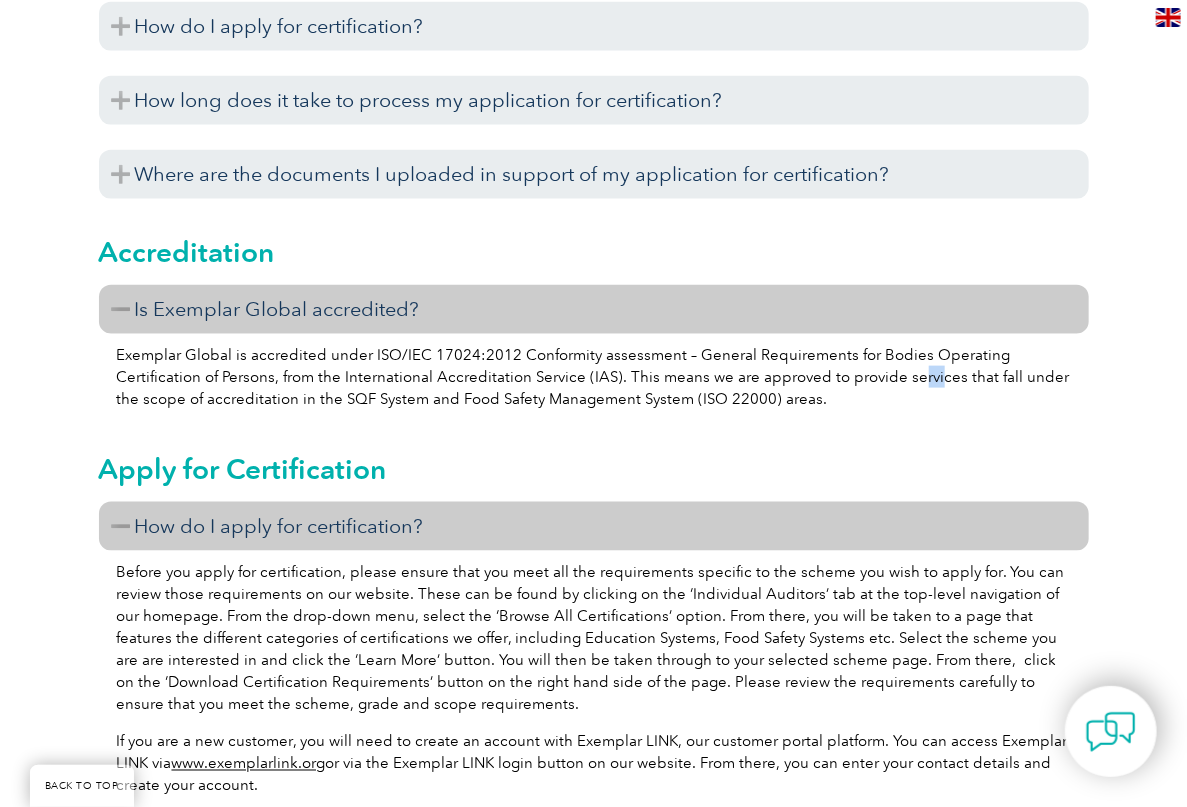 drag, startPoint x: 938, startPoint y: 371, endPoint x: 965, endPoint y: 371, distance: 27 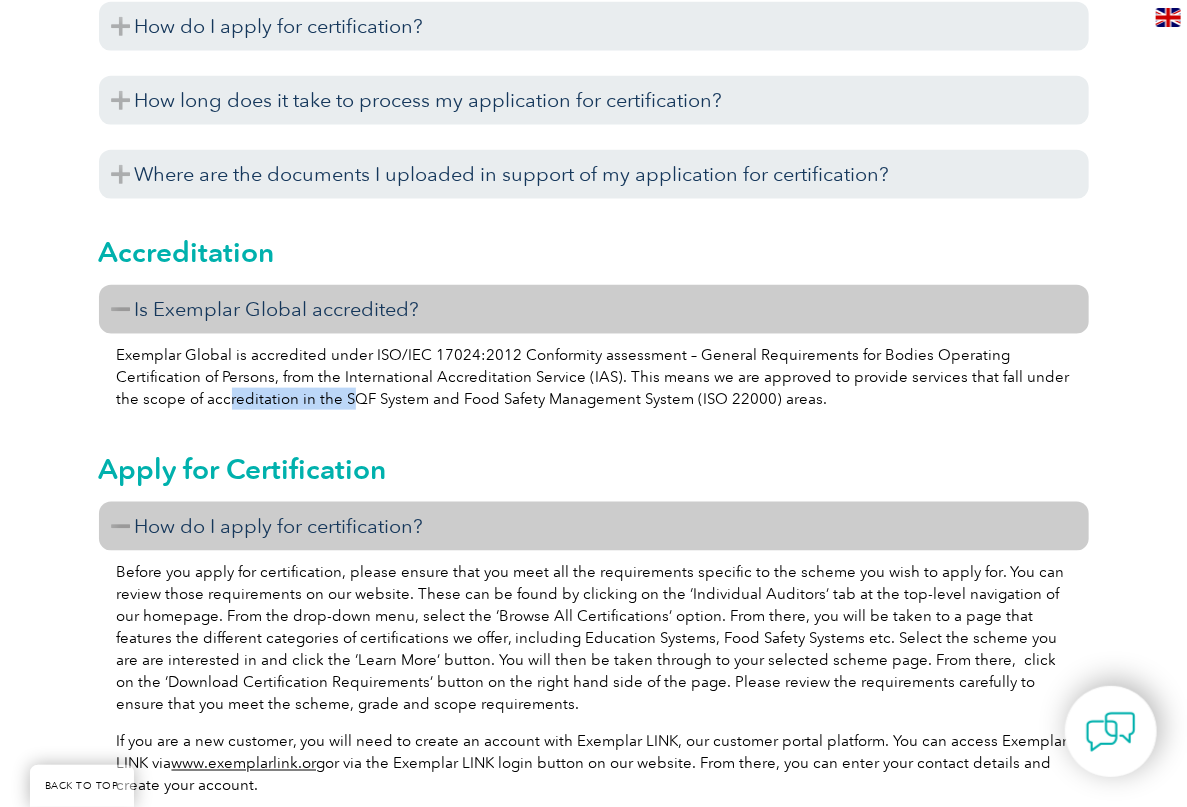 drag, startPoint x: 228, startPoint y: 401, endPoint x: 382, endPoint y: 403, distance: 154.01299 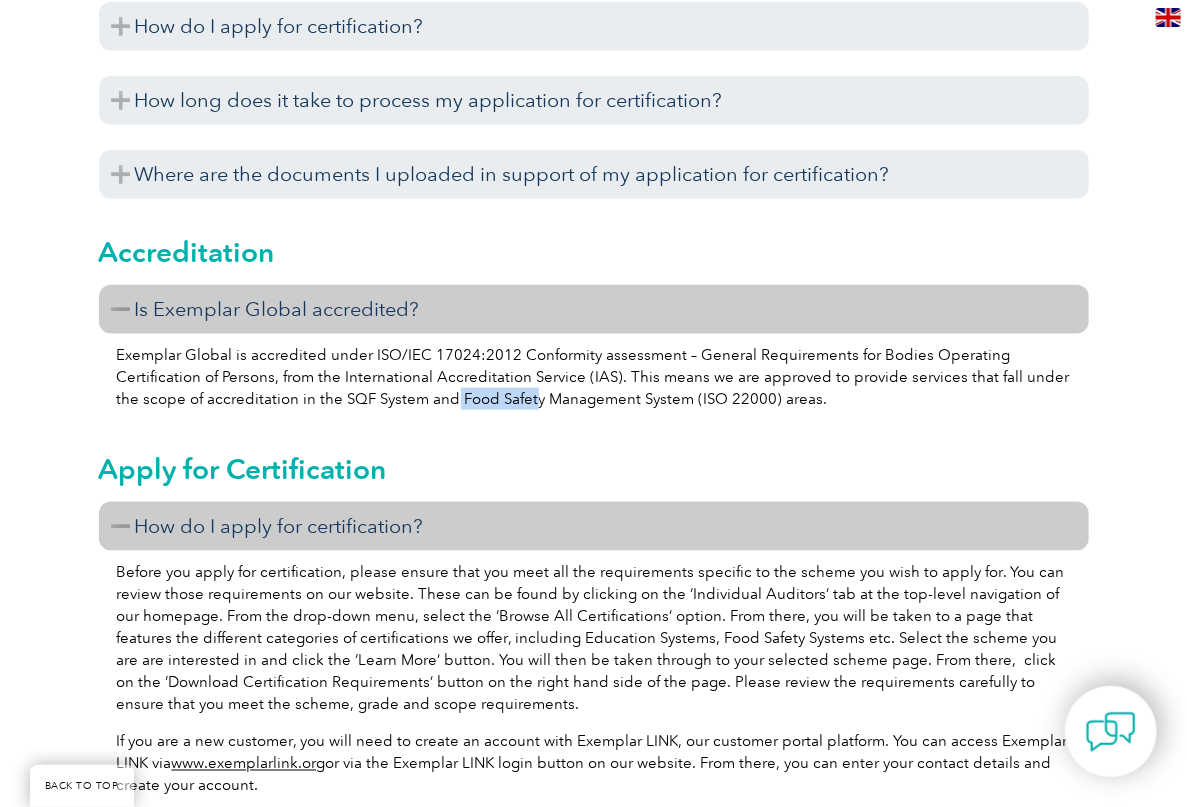 drag, startPoint x: 479, startPoint y: 401, endPoint x: 559, endPoint y: 397, distance: 80.09994 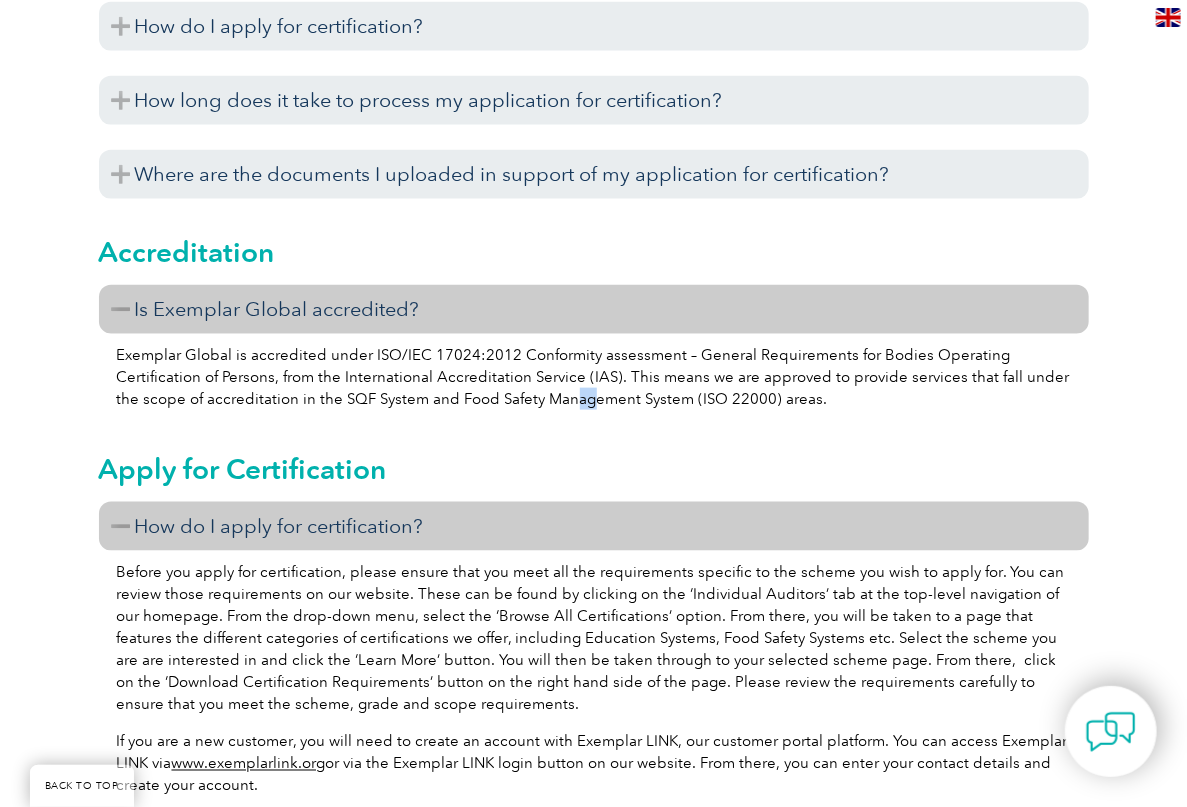 drag, startPoint x: 584, startPoint y: 397, endPoint x: 631, endPoint y: 397, distance: 47 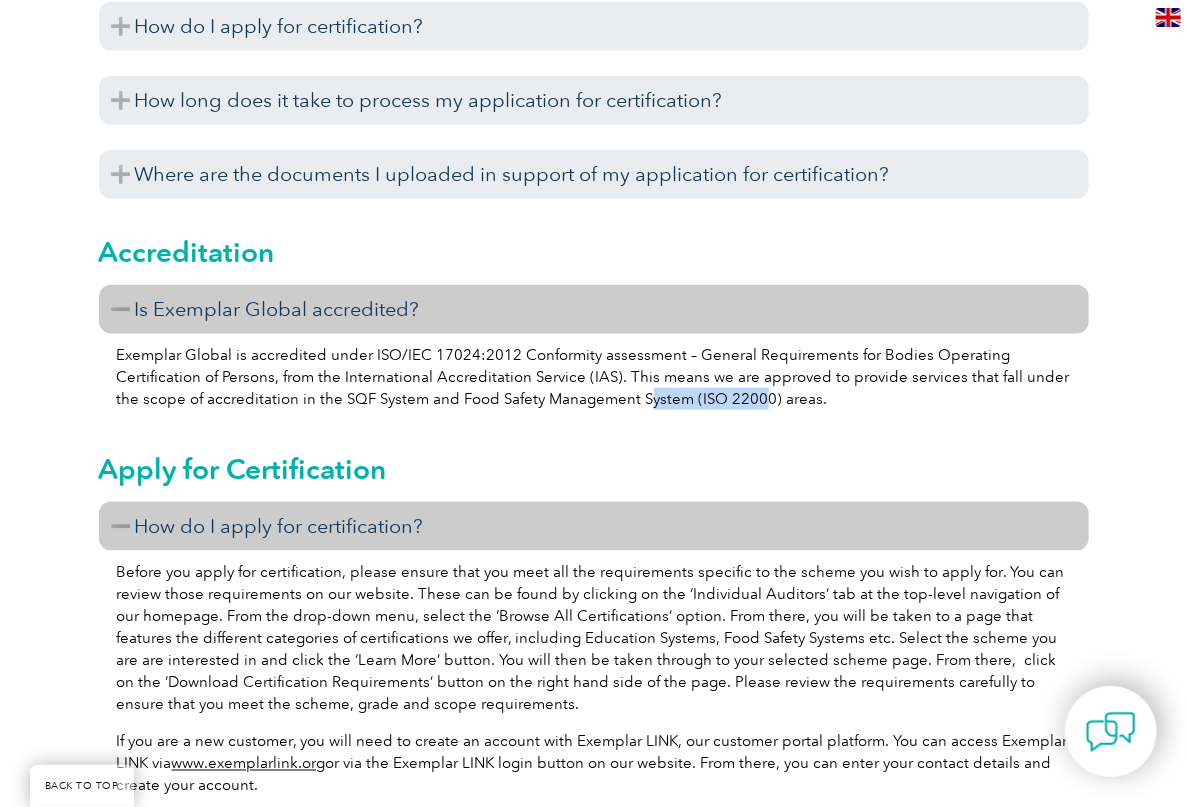drag, startPoint x: 646, startPoint y: 397, endPoint x: 775, endPoint y: 397, distance: 129 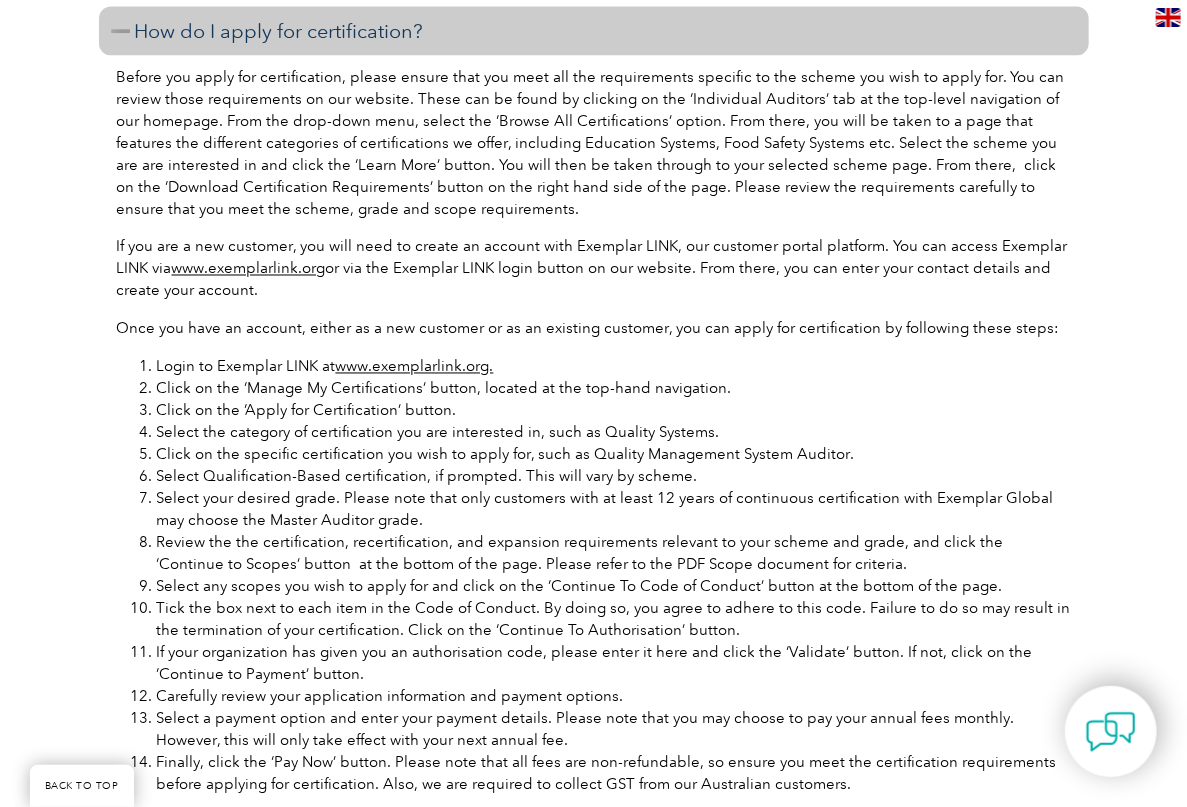 scroll, scrollTop: 1300, scrollLeft: 0, axis: vertical 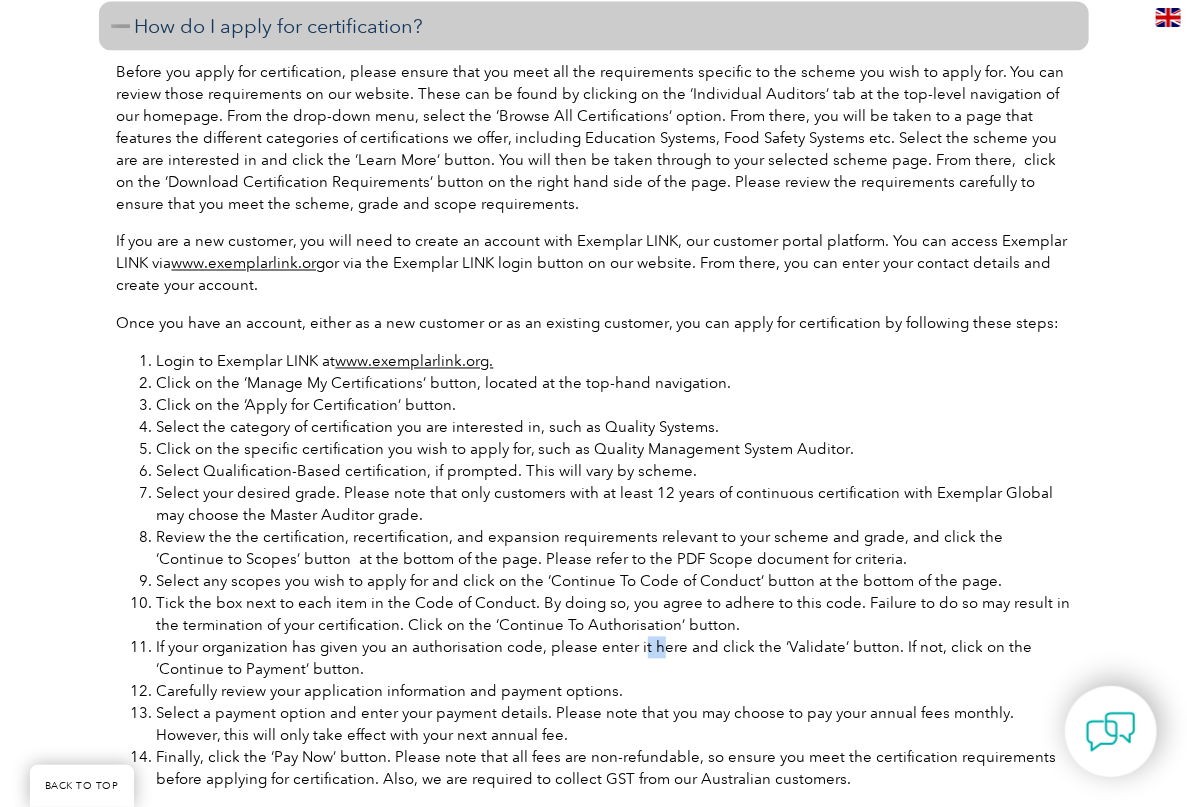 drag, startPoint x: 637, startPoint y: 650, endPoint x: 724, endPoint y: 651, distance: 87.005745 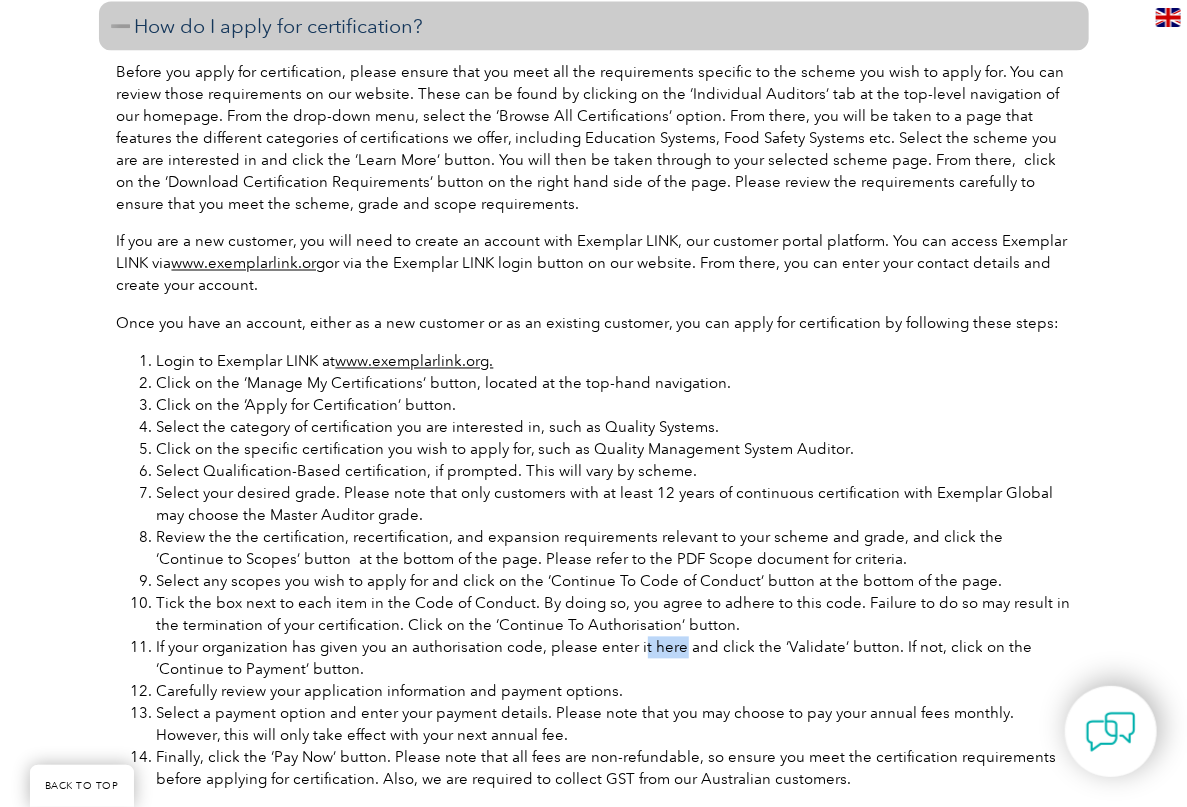 click on "If your organization has given you an authorisation code, please enter it here and click the ‘Validate’ button. If not, click on the ‘Continue to Payment’ button." at bounding box center (614, 659) 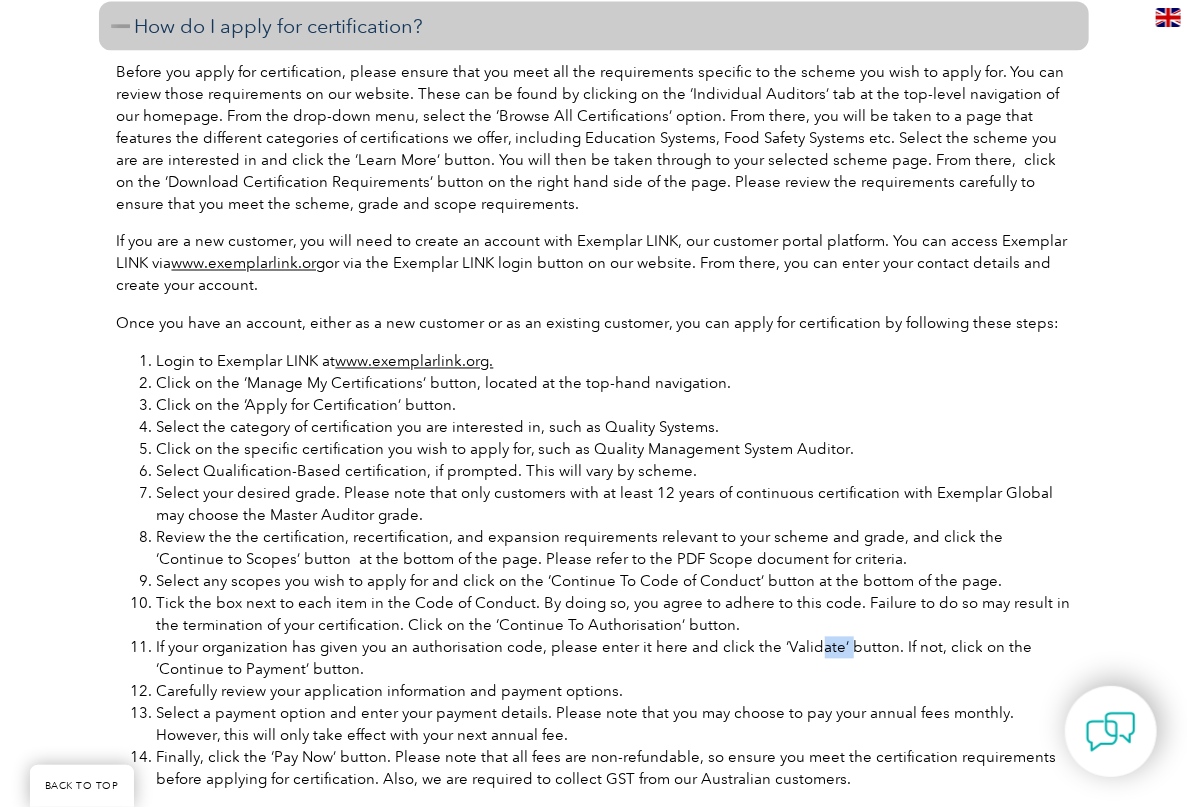 drag, startPoint x: 832, startPoint y: 649, endPoint x: 909, endPoint y: 649, distance: 77 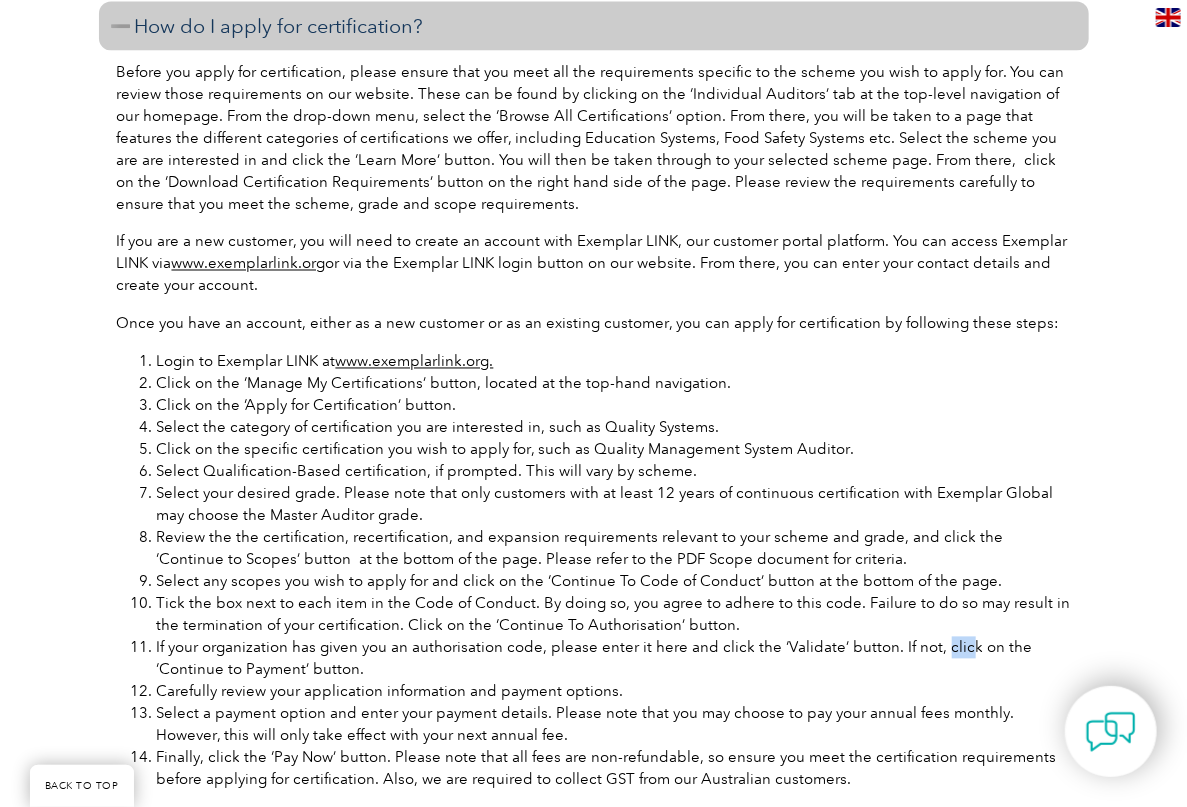 drag, startPoint x: 932, startPoint y: 647, endPoint x: 965, endPoint y: 646, distance: 33.01515 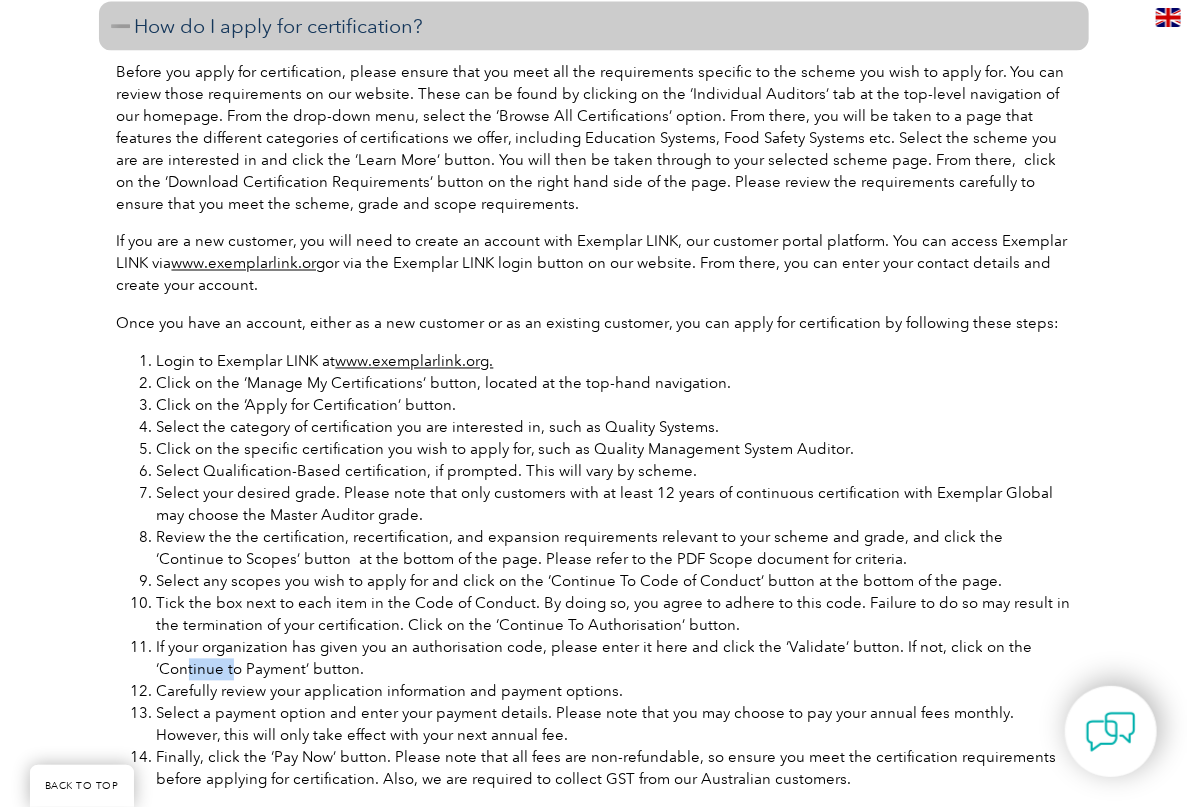 drag, startPoint x: 185, startPoint y: 668, endPoint x: 267, endPoint y: 670, distance: 82.02438 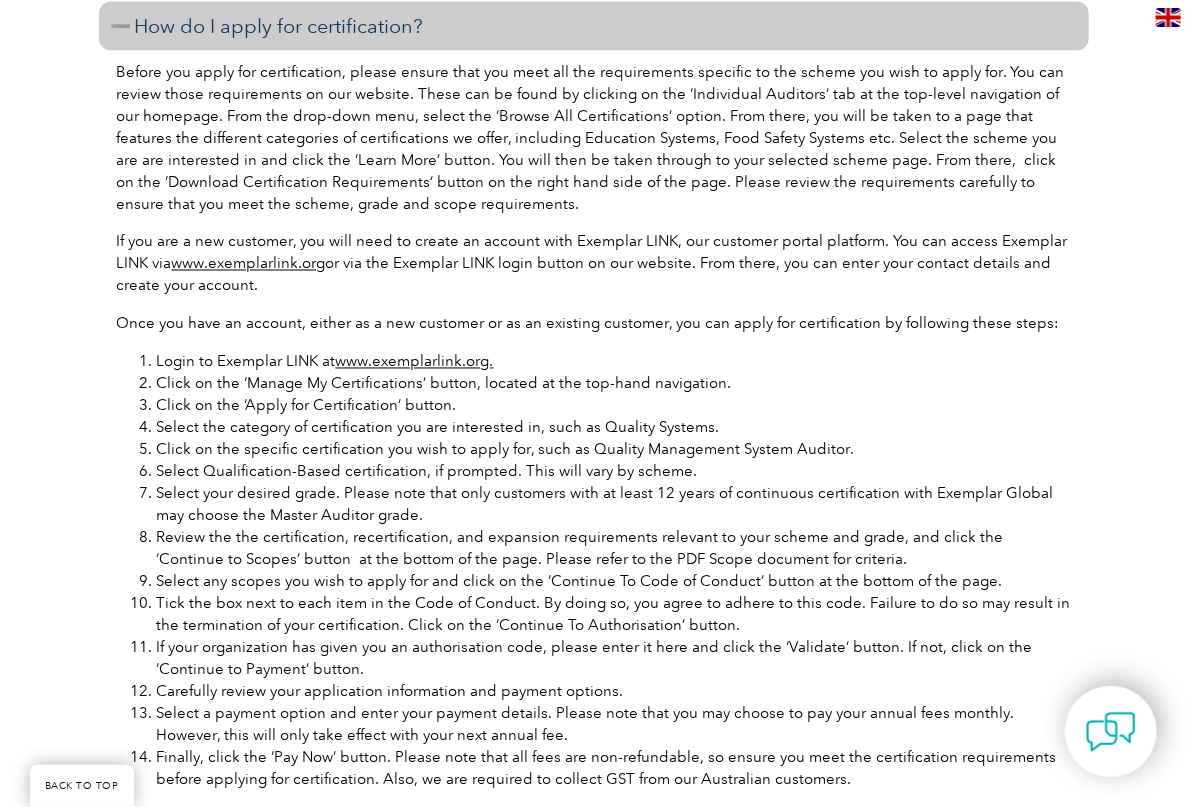 drag, startPoint x: 322, startPoint y: 654, endPoint x: 355, endPoint y: 651, distance: 33.13608 